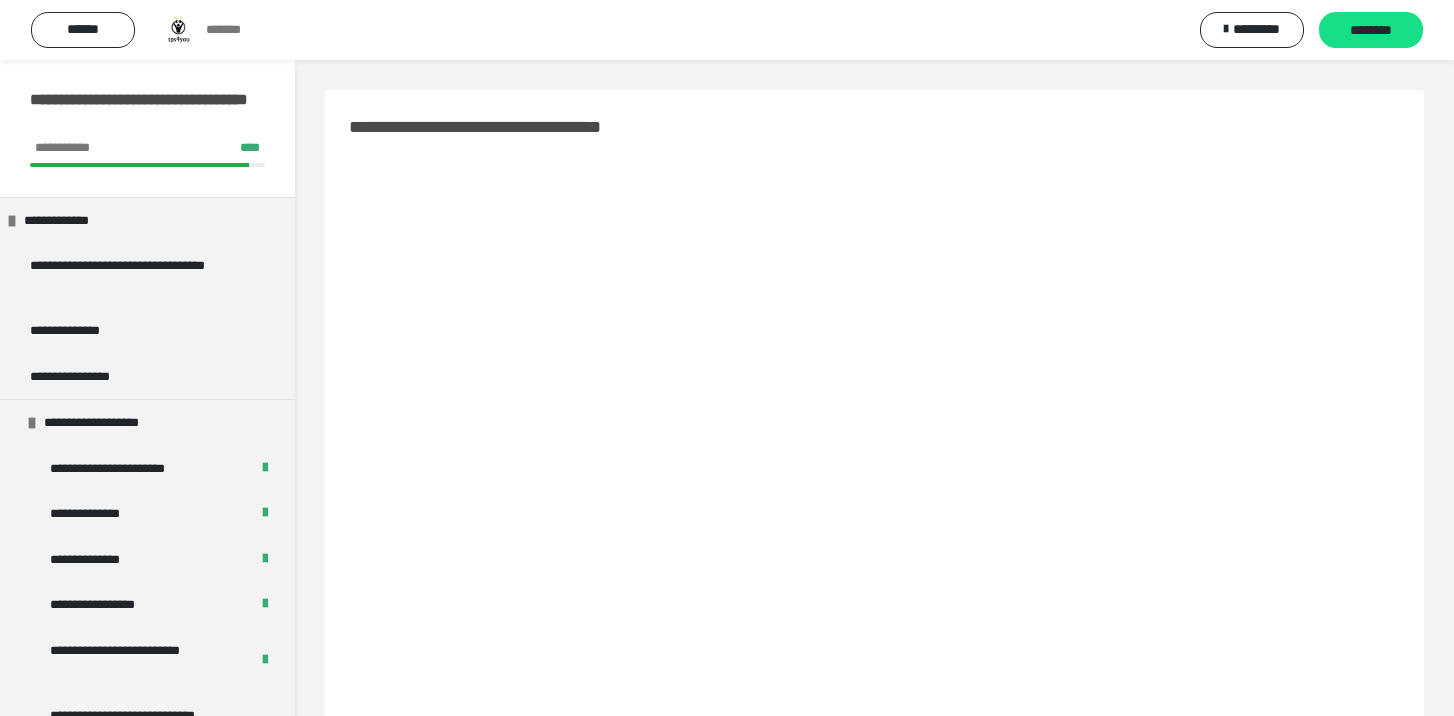 scroll, scrollTop: 109, scrollLeft: 0, axis: vertical 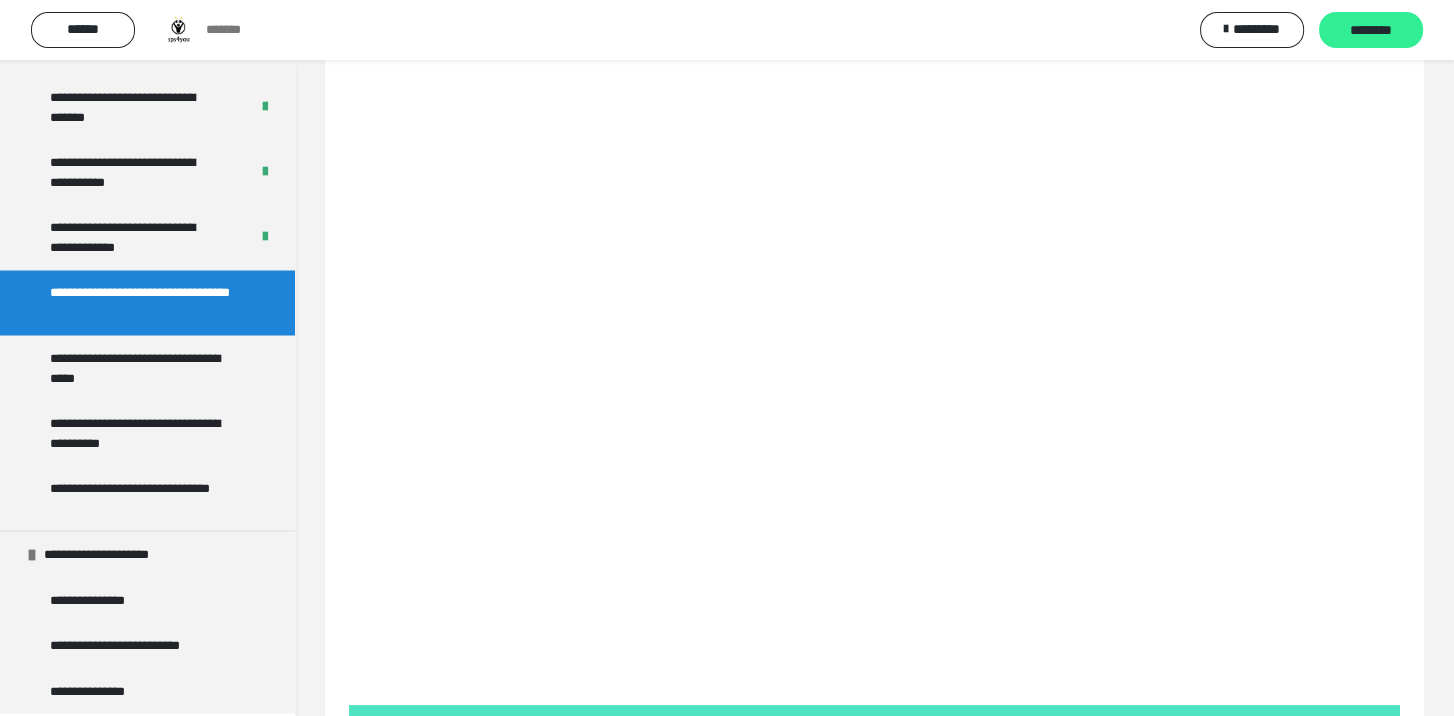 click on "********" at bounding box center [1371, 30] 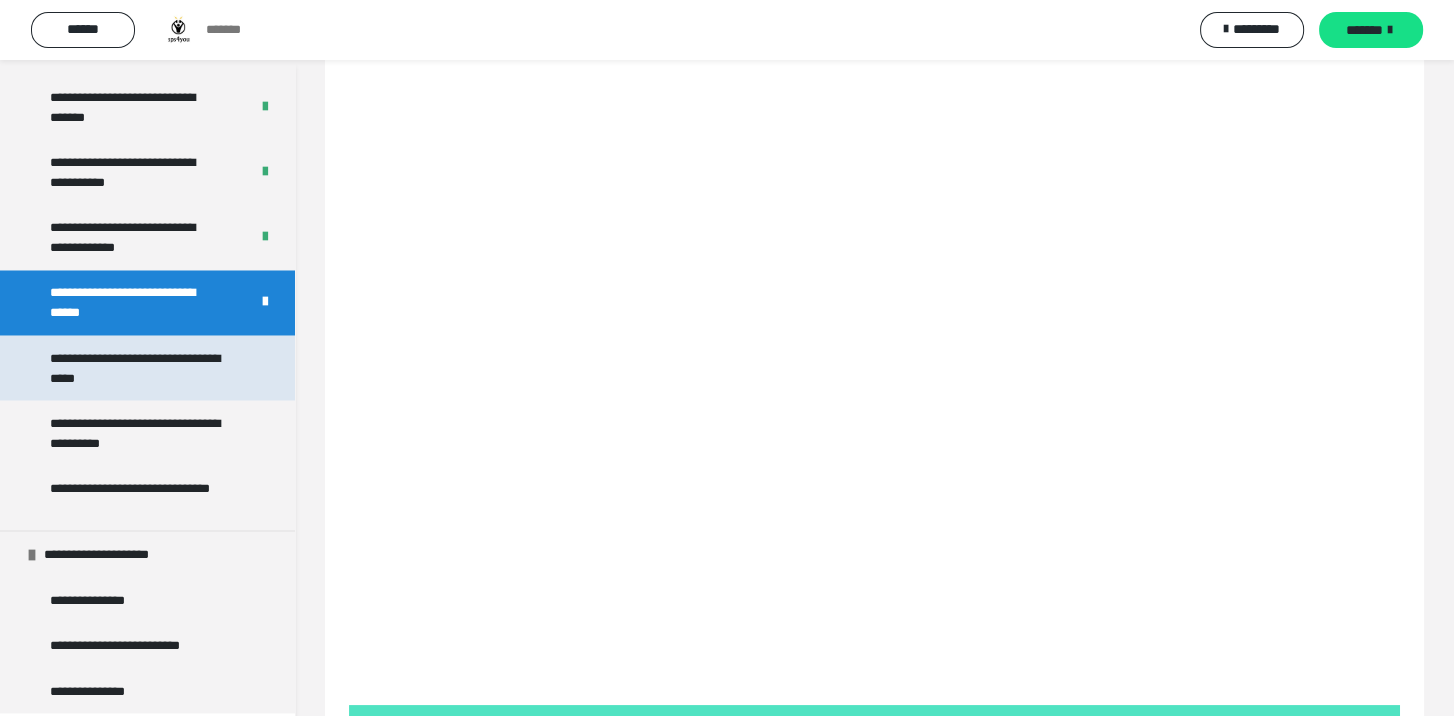 click on "**********" at bounding box center [142, 367] 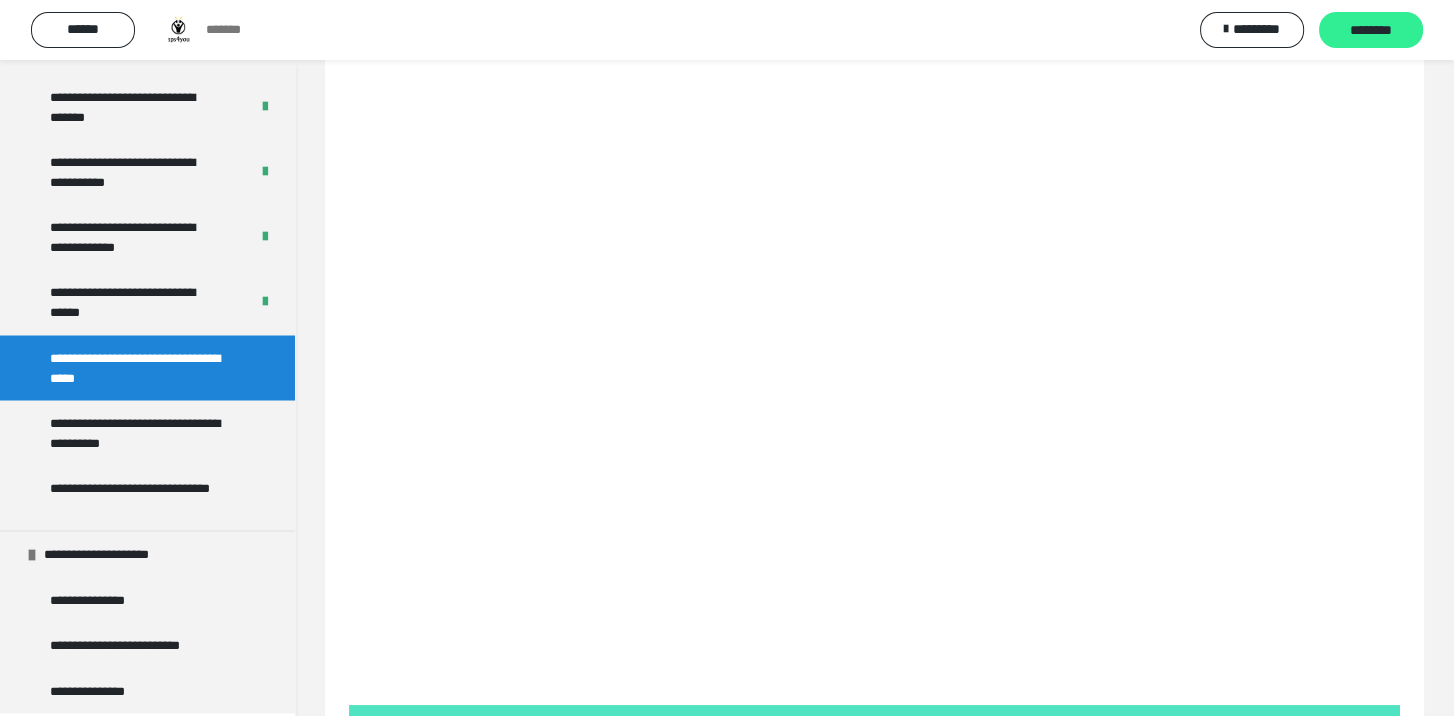 click on "********" at bounding box center [1371, 31] 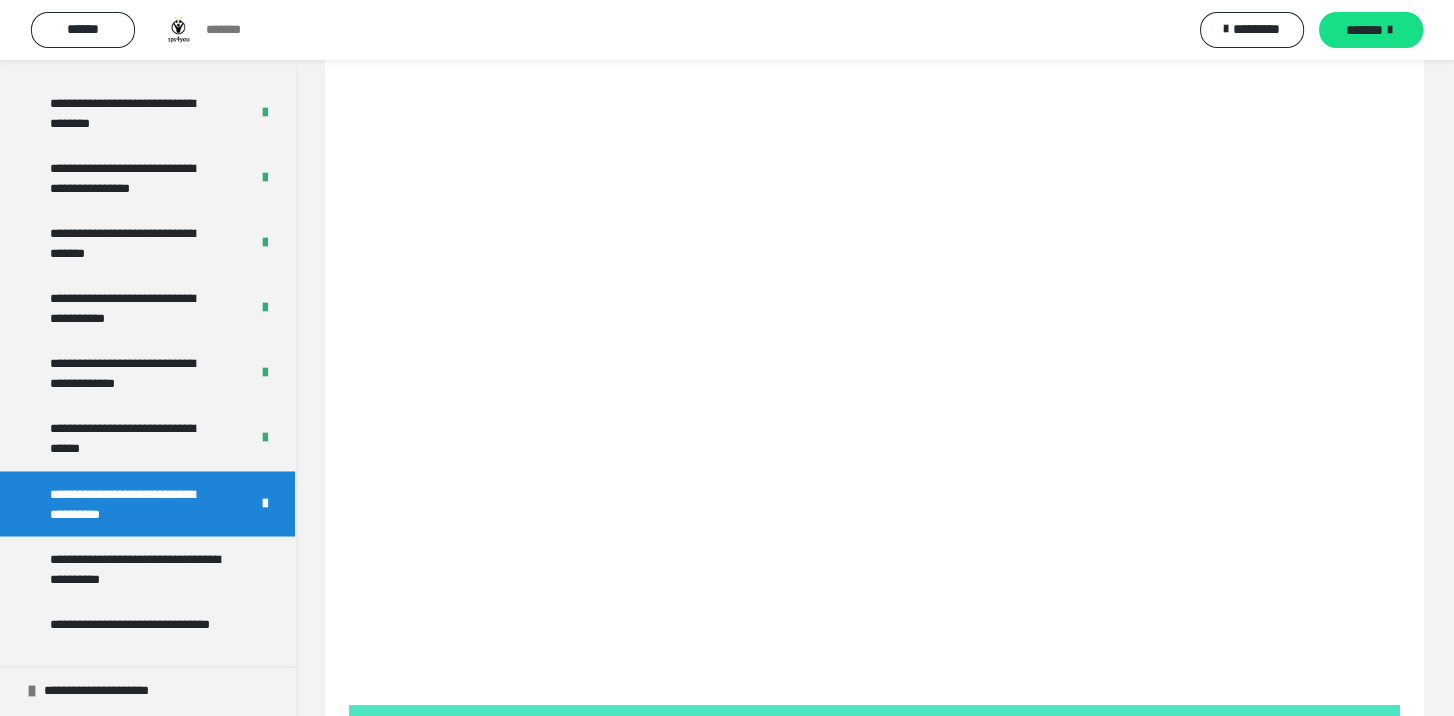 scroll, scrollTop: 4344, scrollLeft: 0, axis: vertical 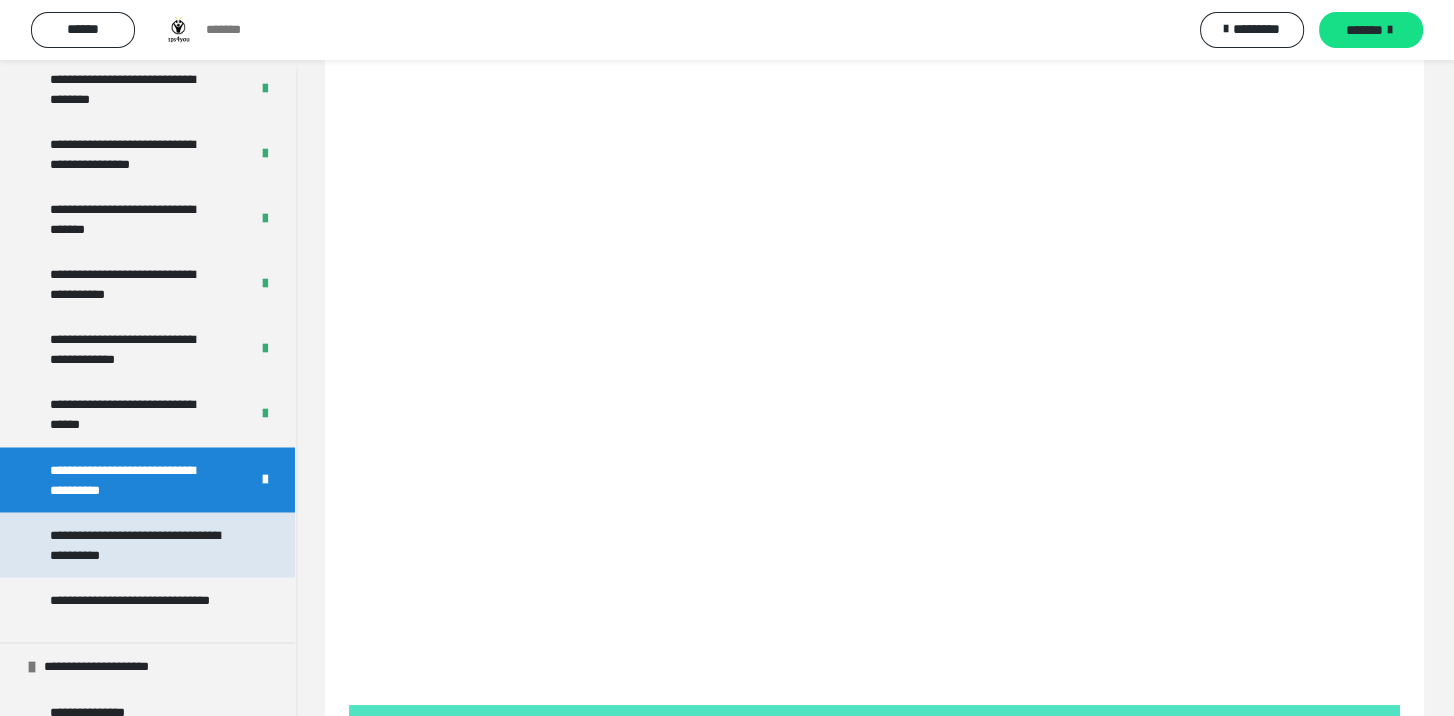 click on "**********" at bounding box center (142, 544) 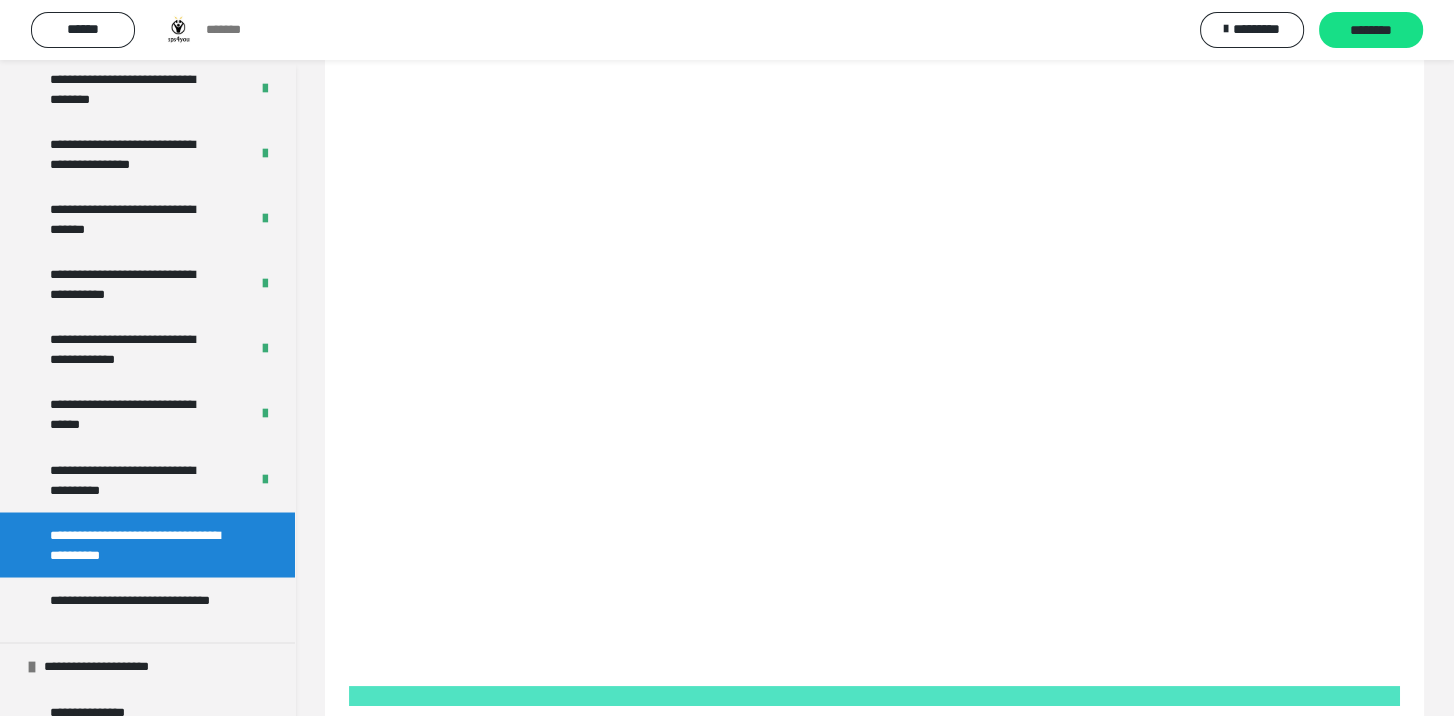 drag, startPoint x: 319, startPoint y: 613, endPoint x: 430, endPoint y: 22, distance: 601.3335 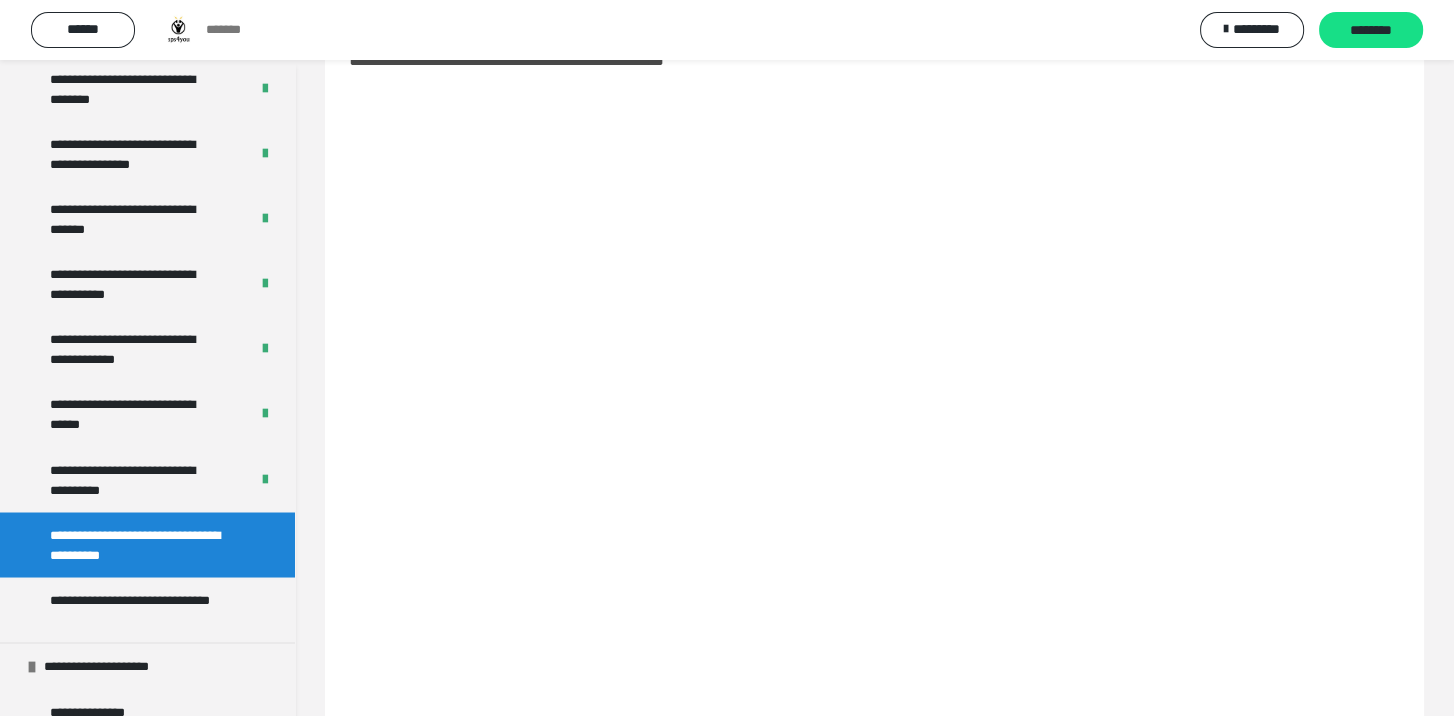 scroll, scrollTop: 100, scrollLeft: 0, axis: vertical 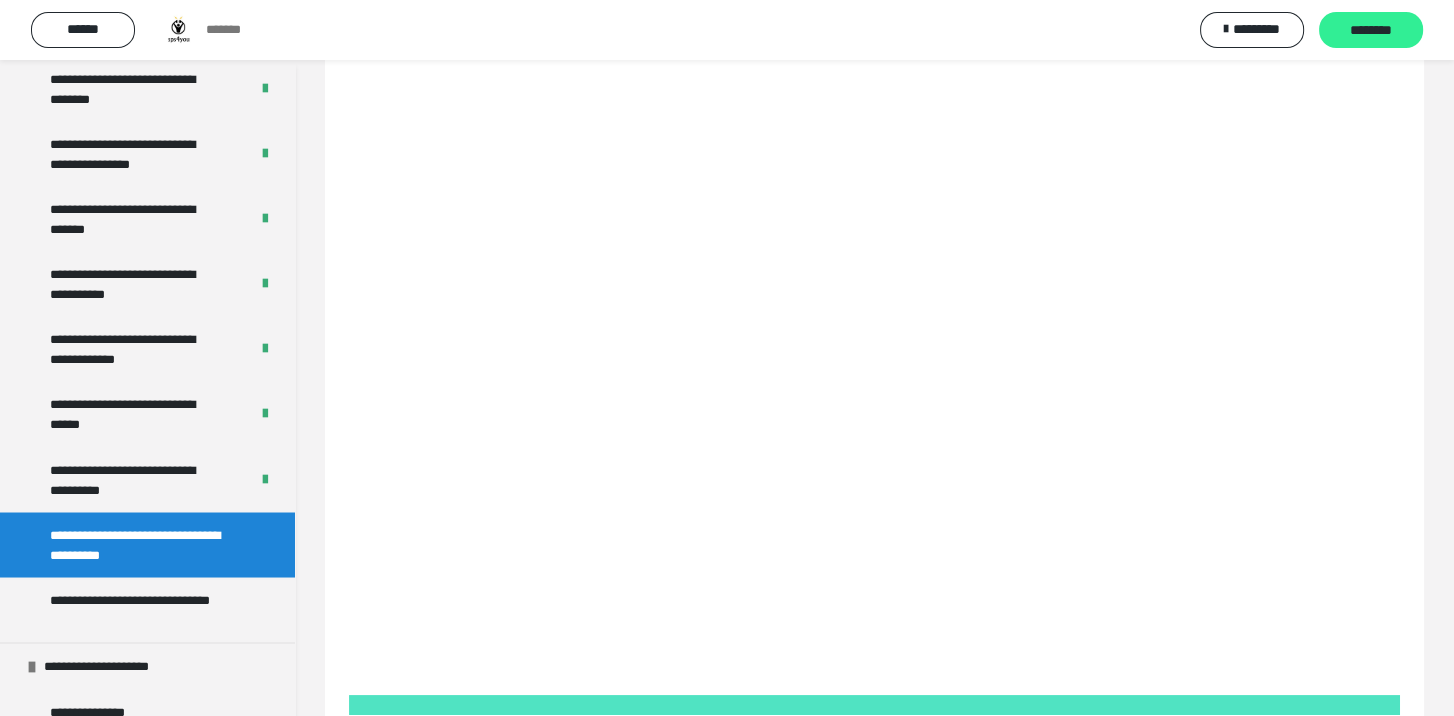 click on "********" at bounding box center [1371, 31] 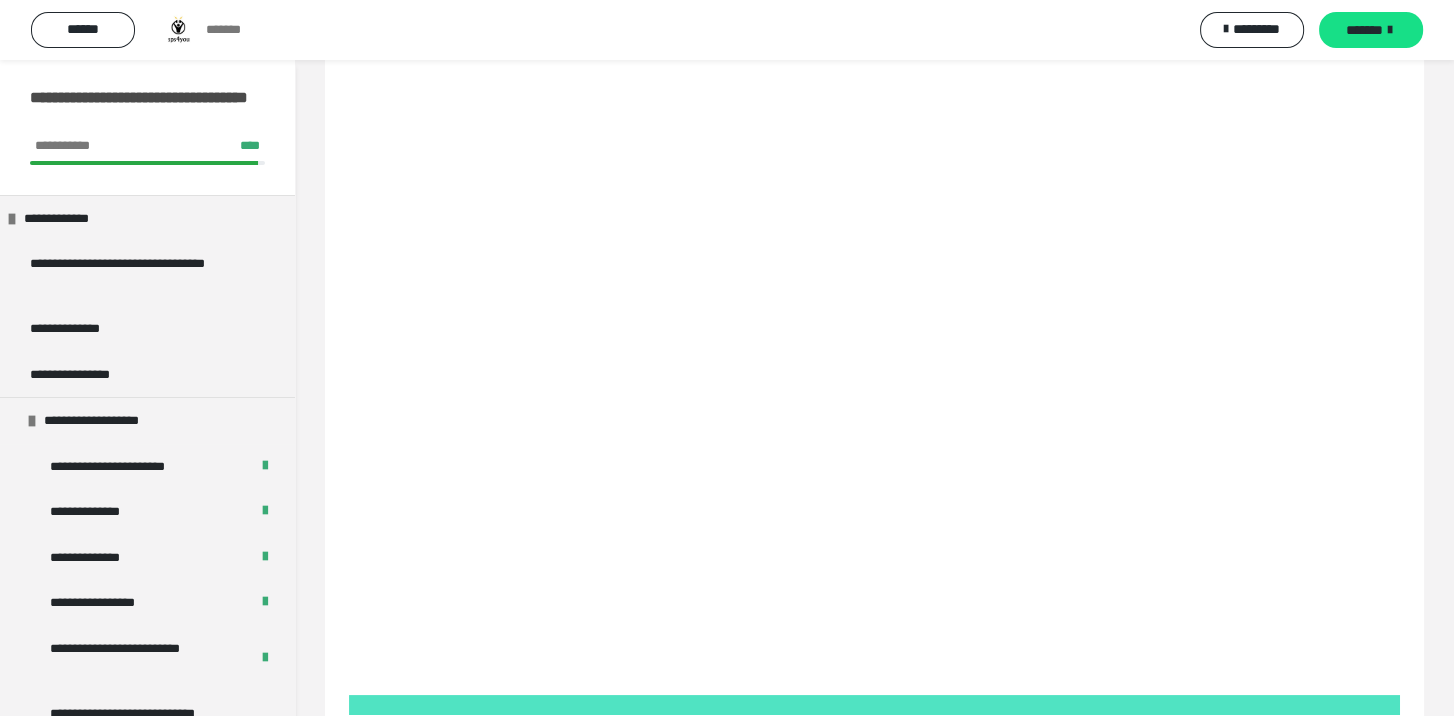 scroll, scrollTop: 0, scrollLeft: 0, axis: both 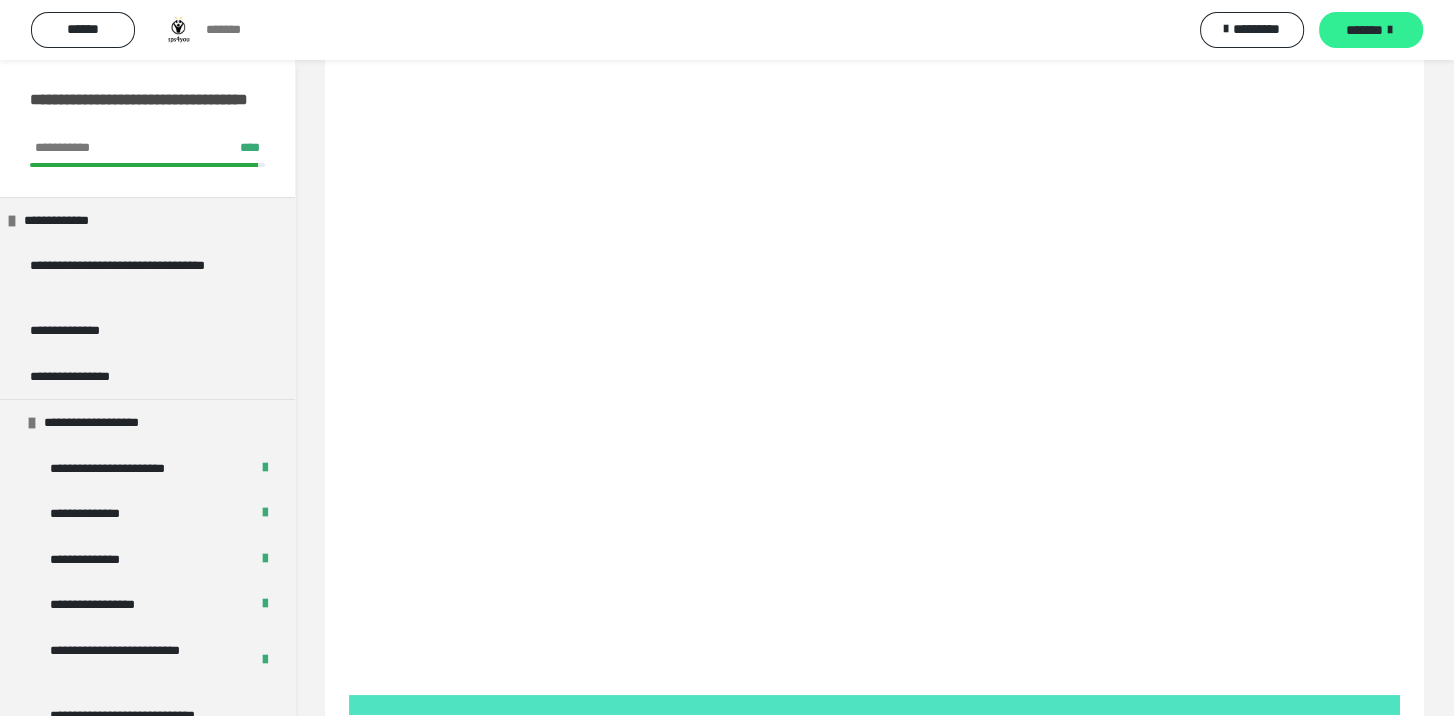 click on "*******" at bounding box center [1364, 30] 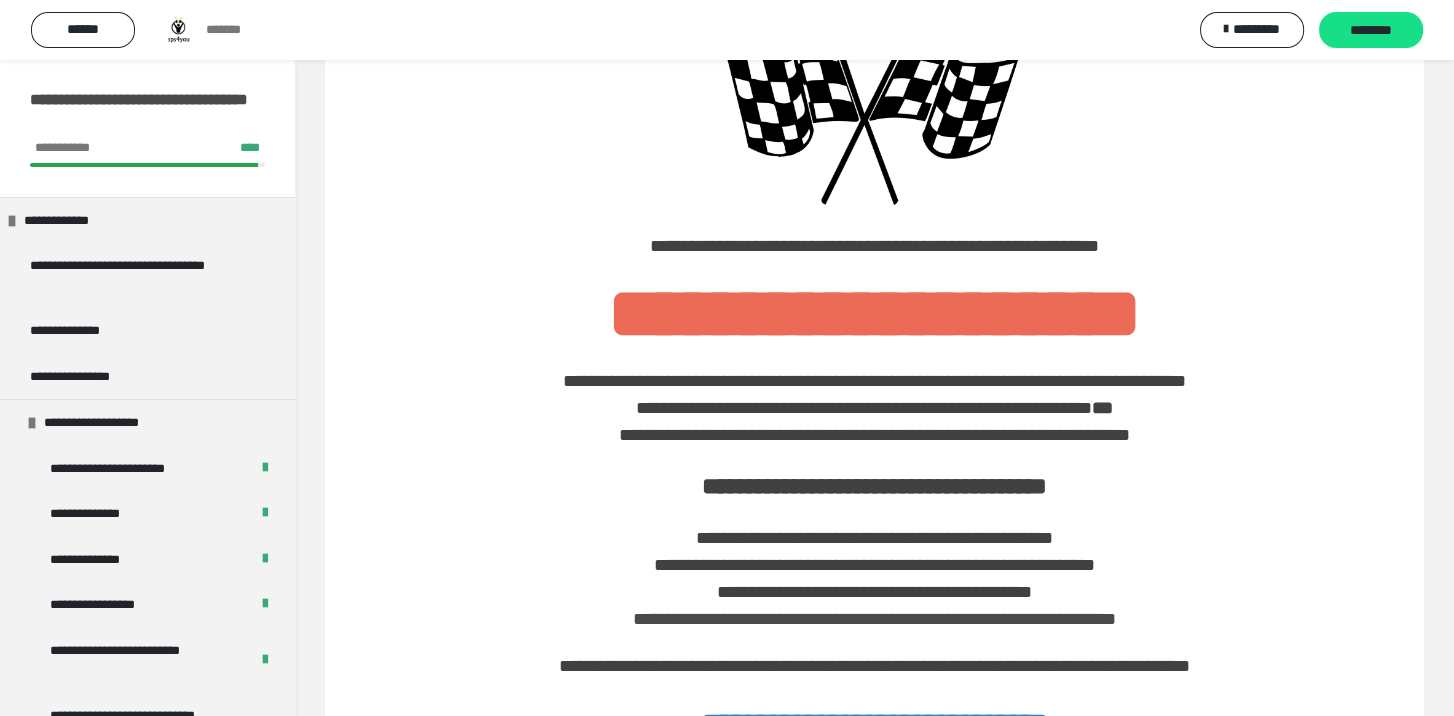 scroll, scrollTop: 0, scrollLeft: 0, axis: both 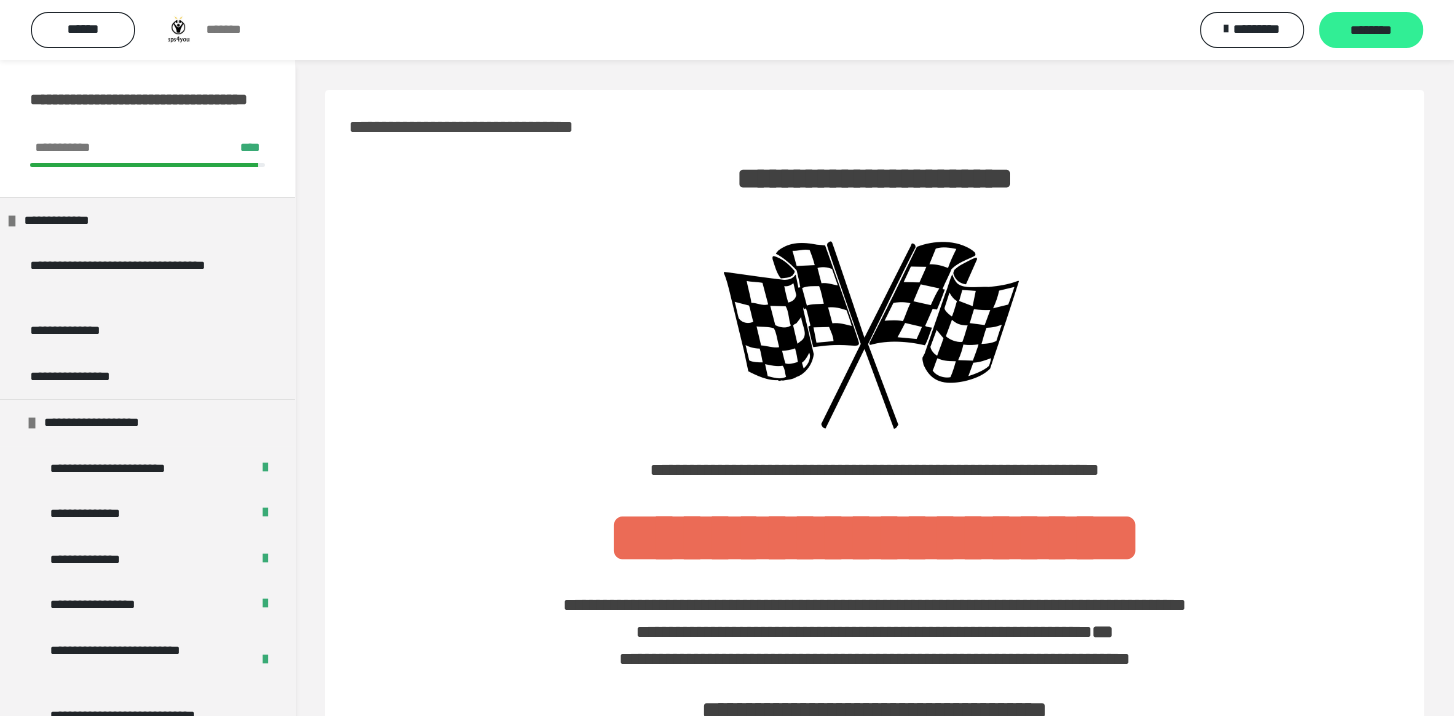 click on "********" at bounding box center [1371, 30] 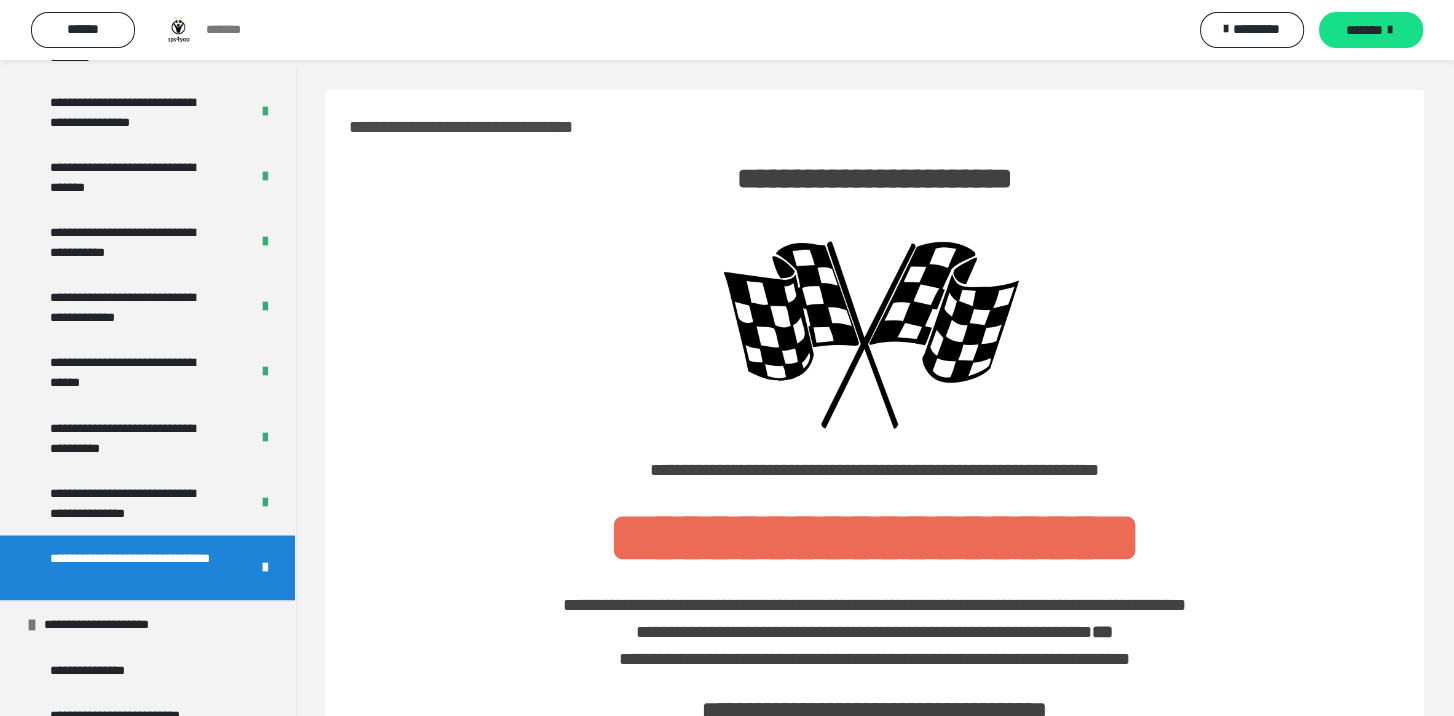 scroll, scrollTop: 4456, scrollLeft: 0, axis: vertical 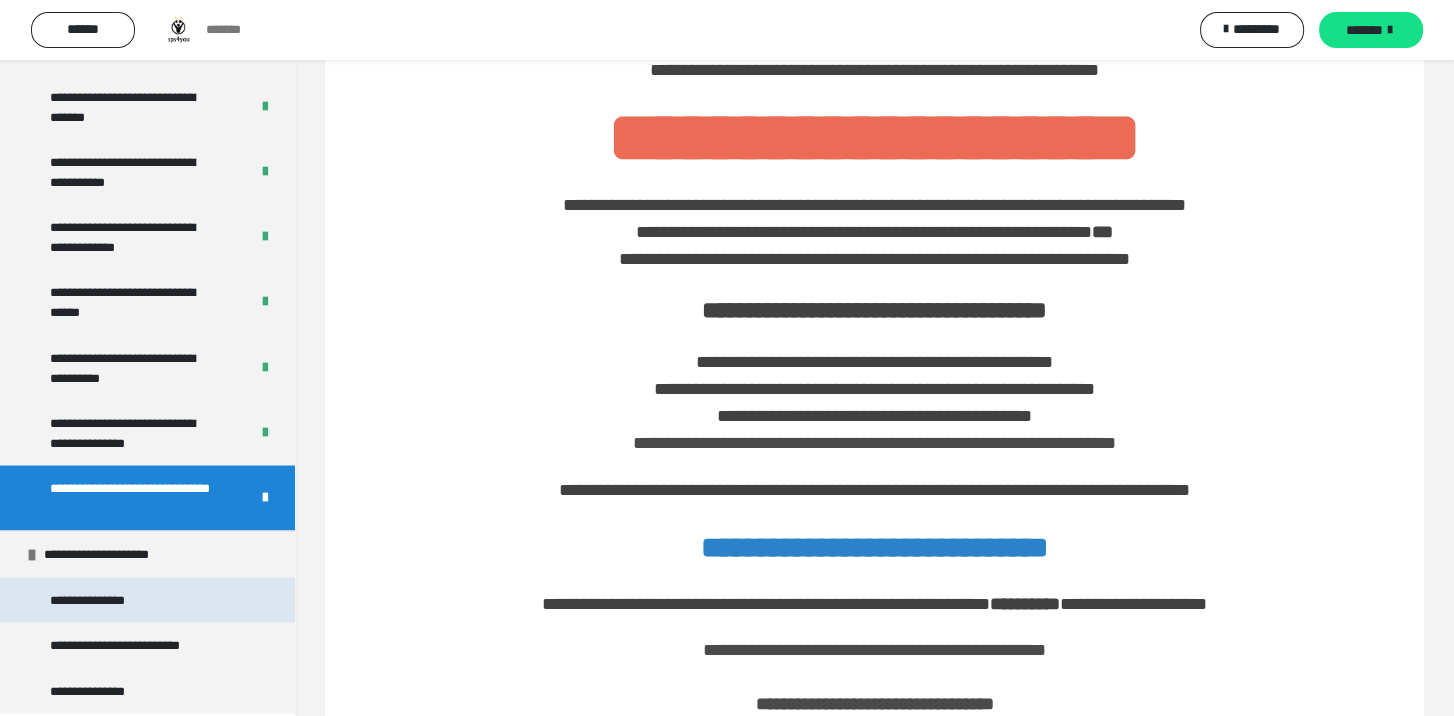 click on "**********" at bounding box center (147, 599) 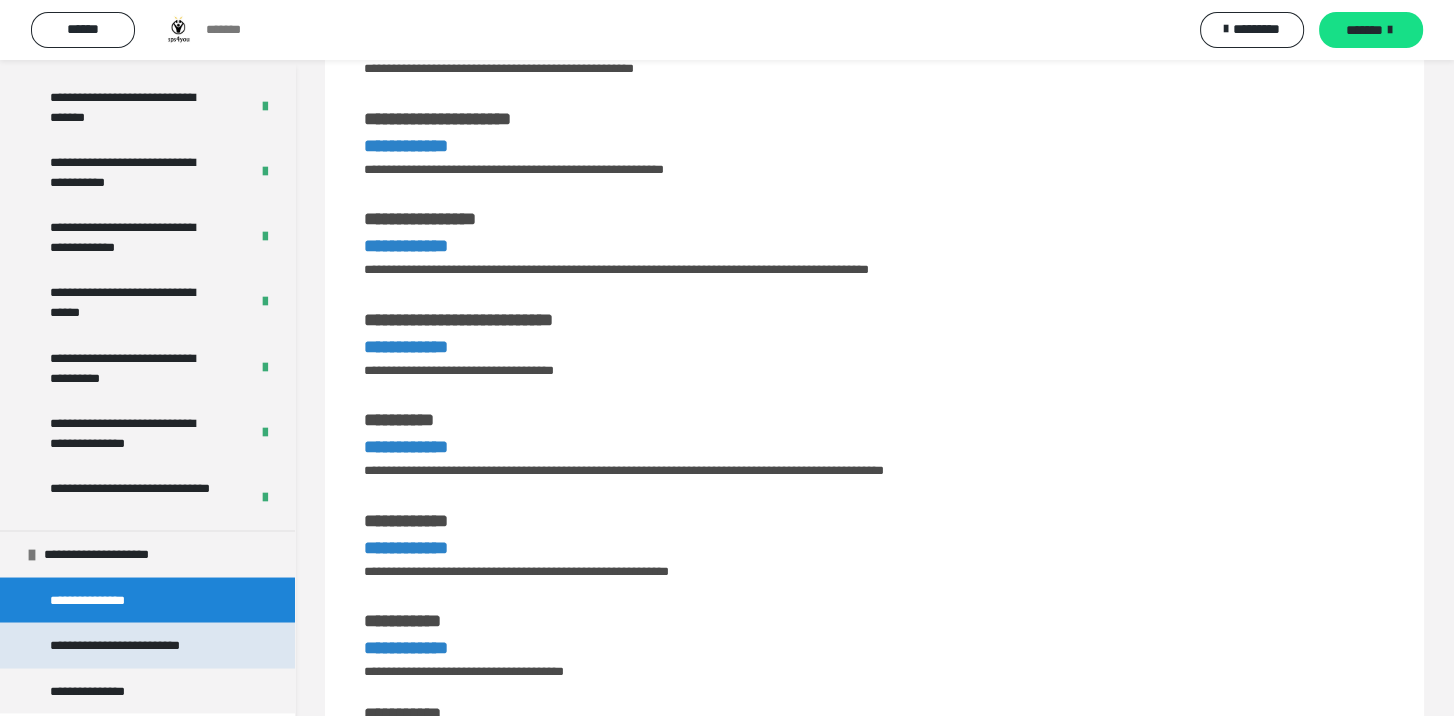 click on "**********" at bounding box center [137, 644] 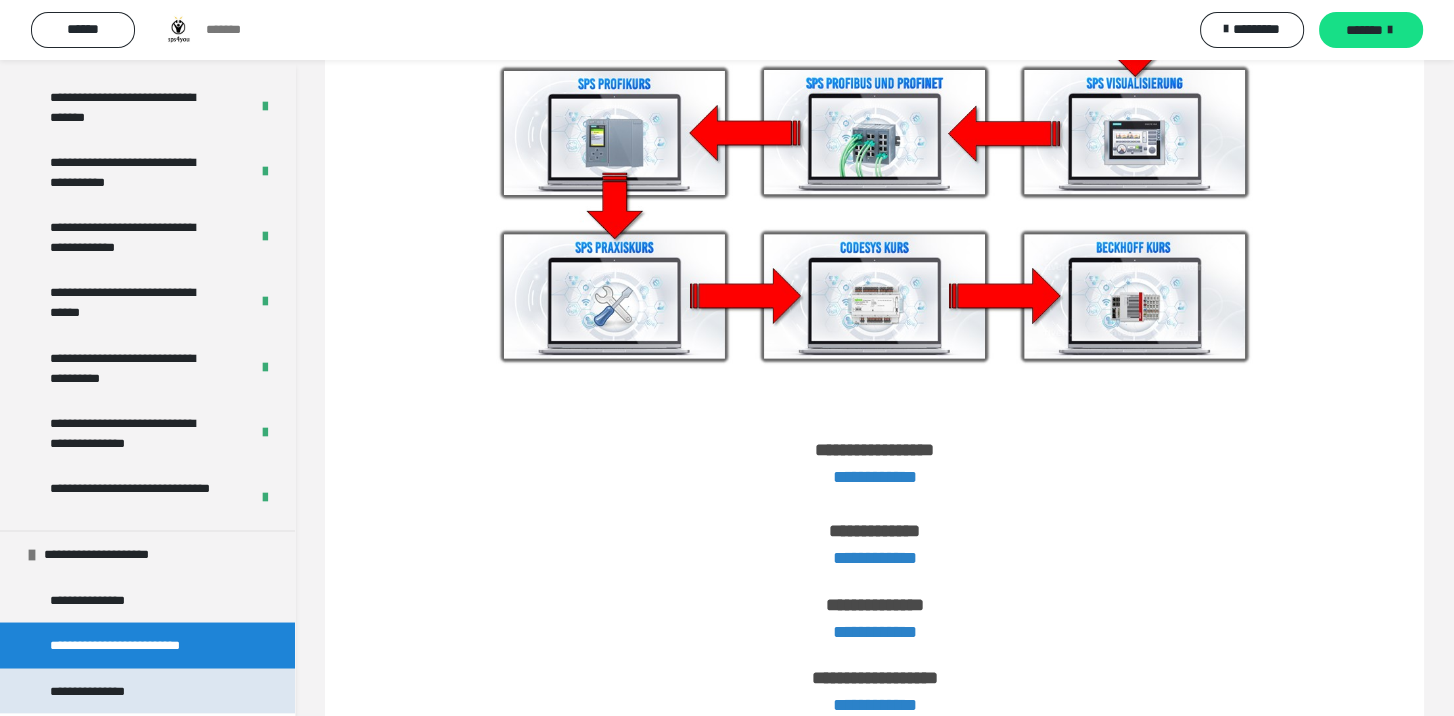 click on "**********" at bounding box center (147, 690) 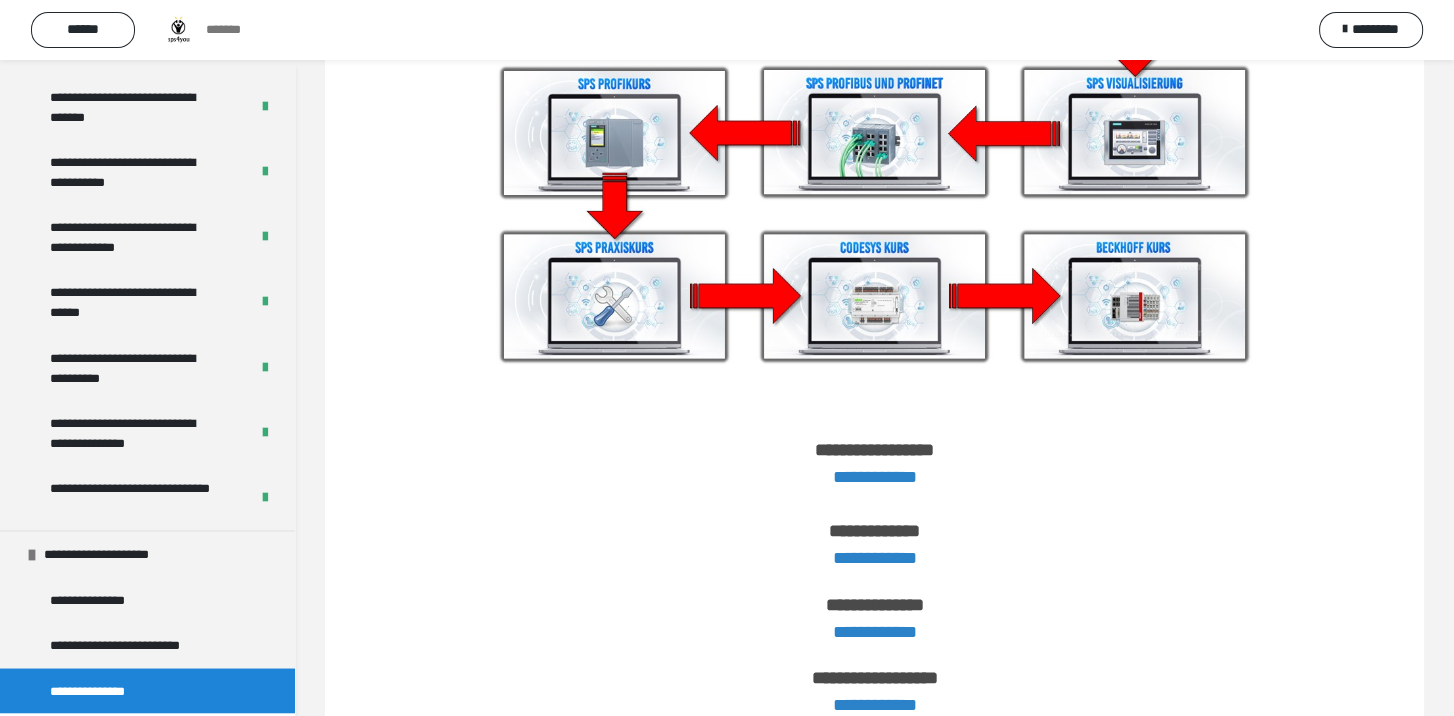 scroll, scrollTop: 233, scrollLeft: 0, axis: vertical 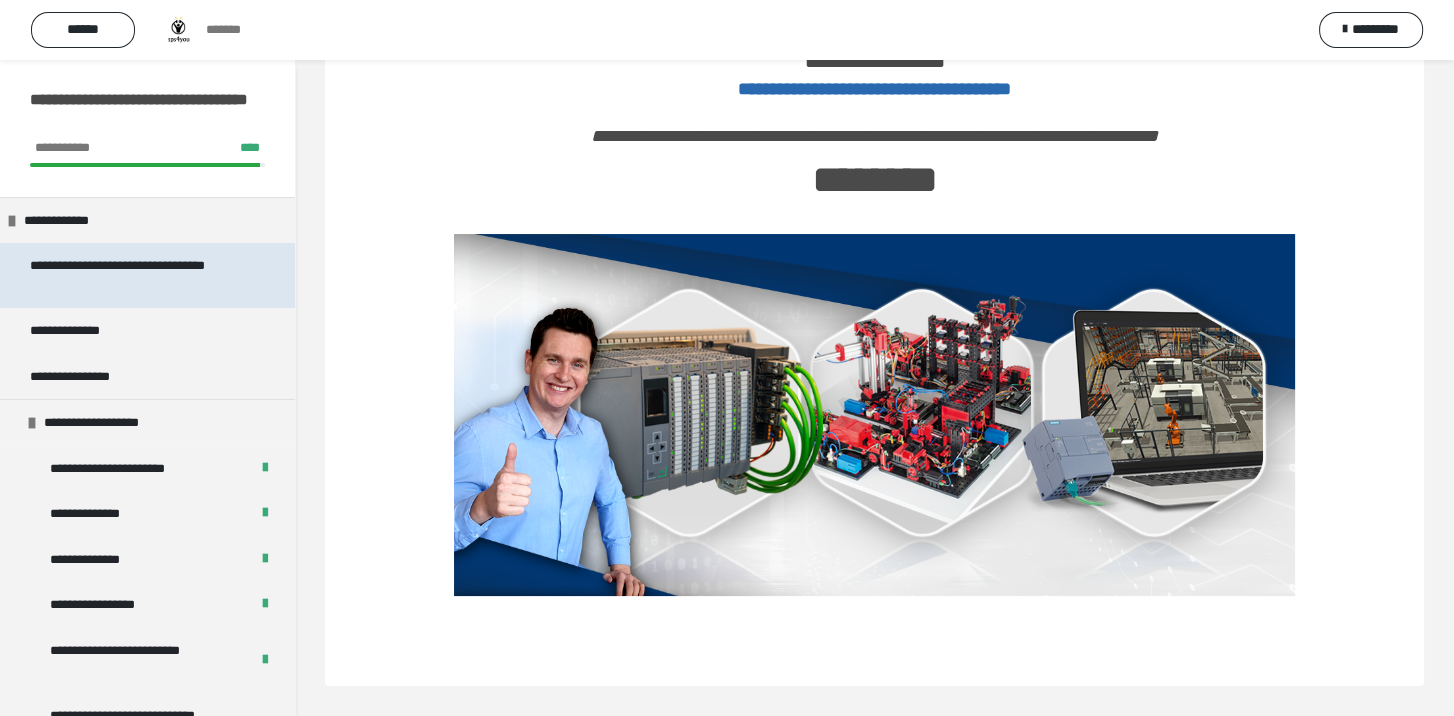 click on "**********" at bounding box center (132, 275) 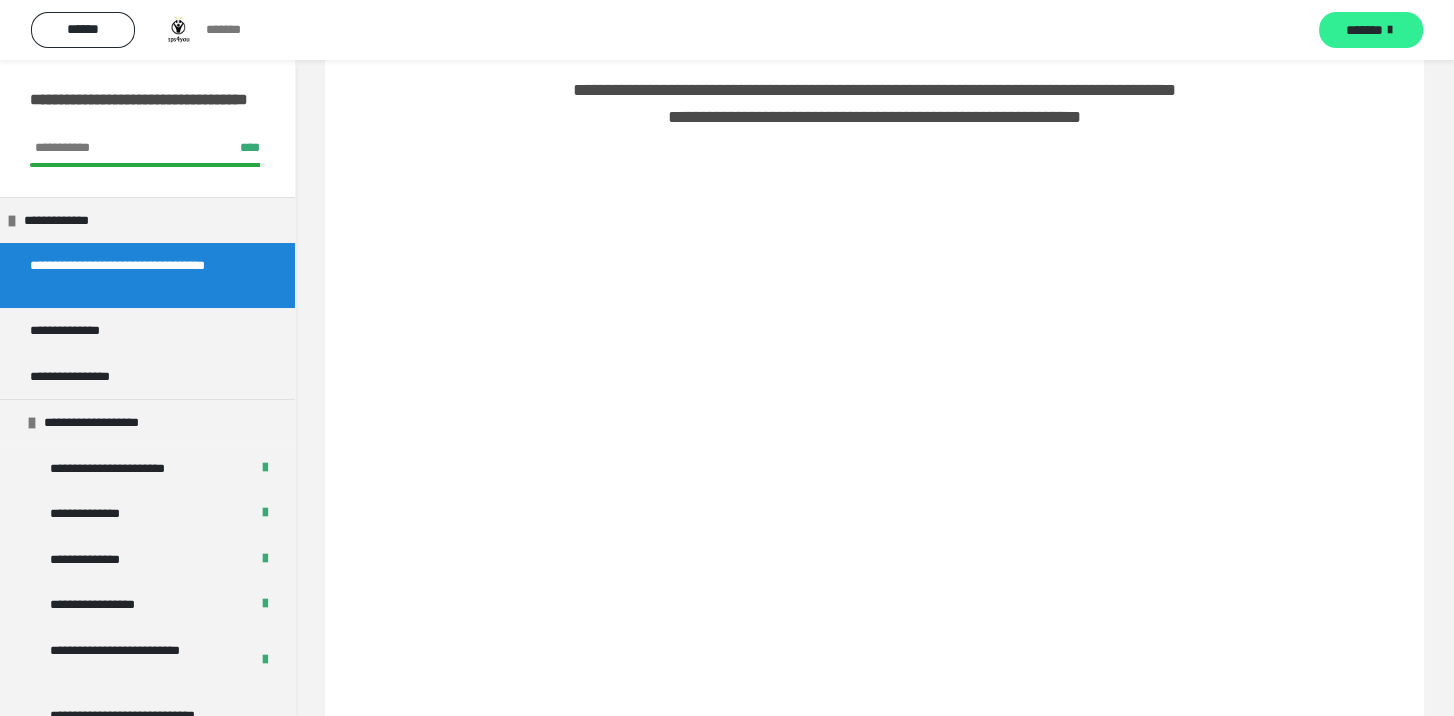 click on "*******" at bounding box center [1364, 30] 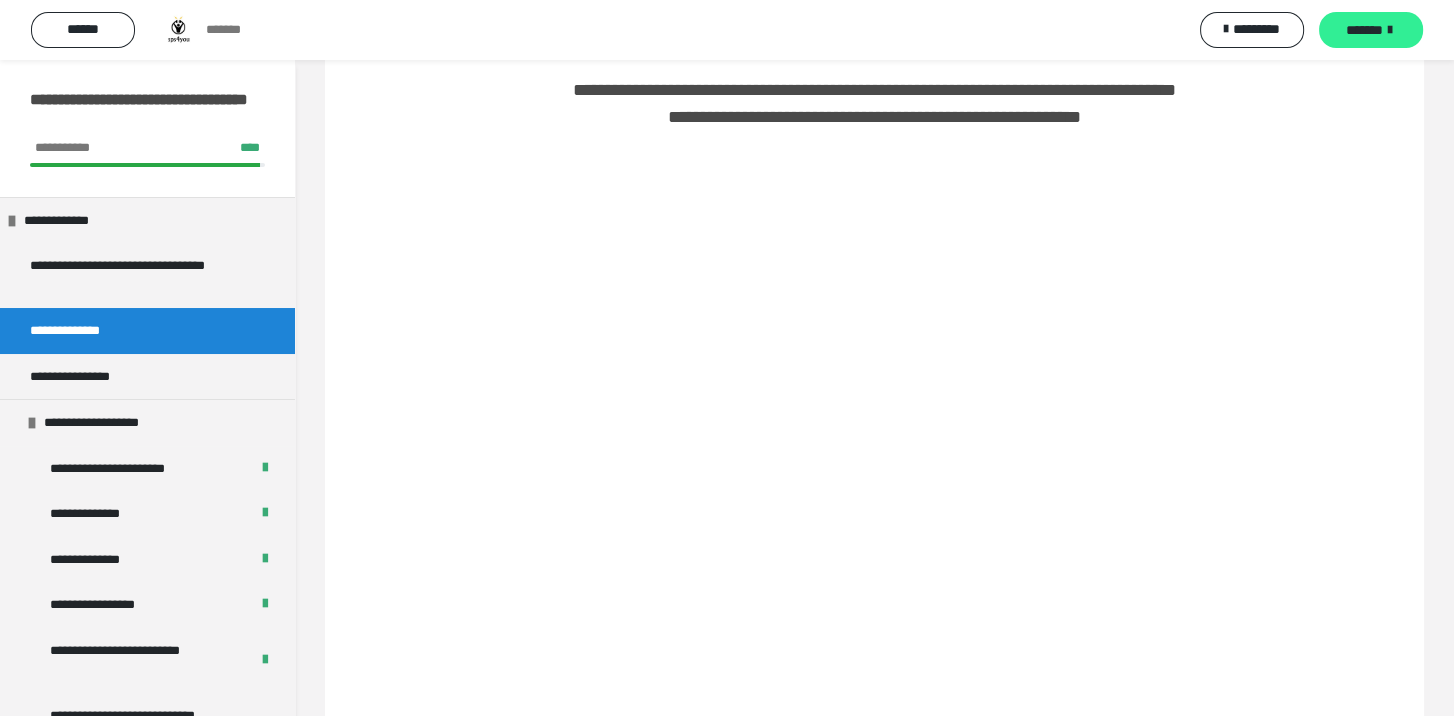 scroll, scrollTop: 209, scrollLeft: 0, axis: vertical 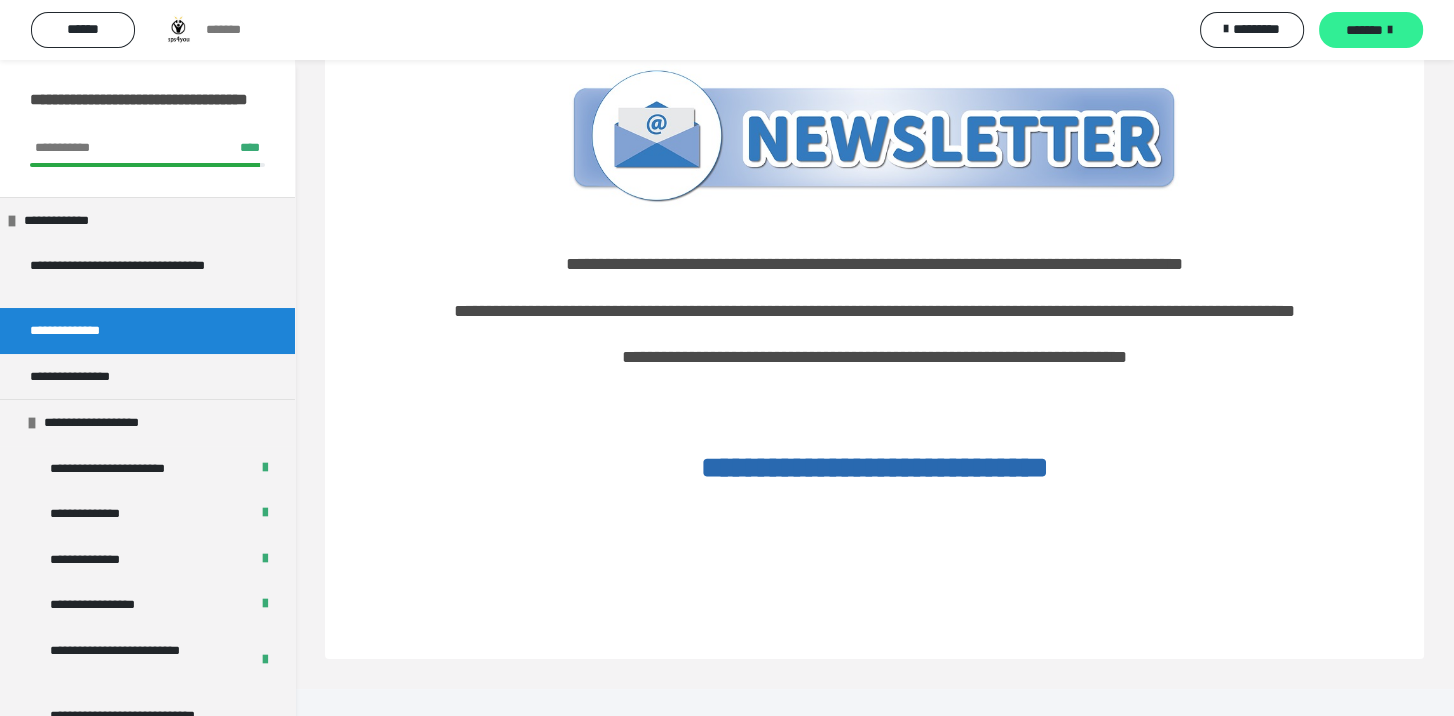 click on "*******" at bounding box center [1364, 30] 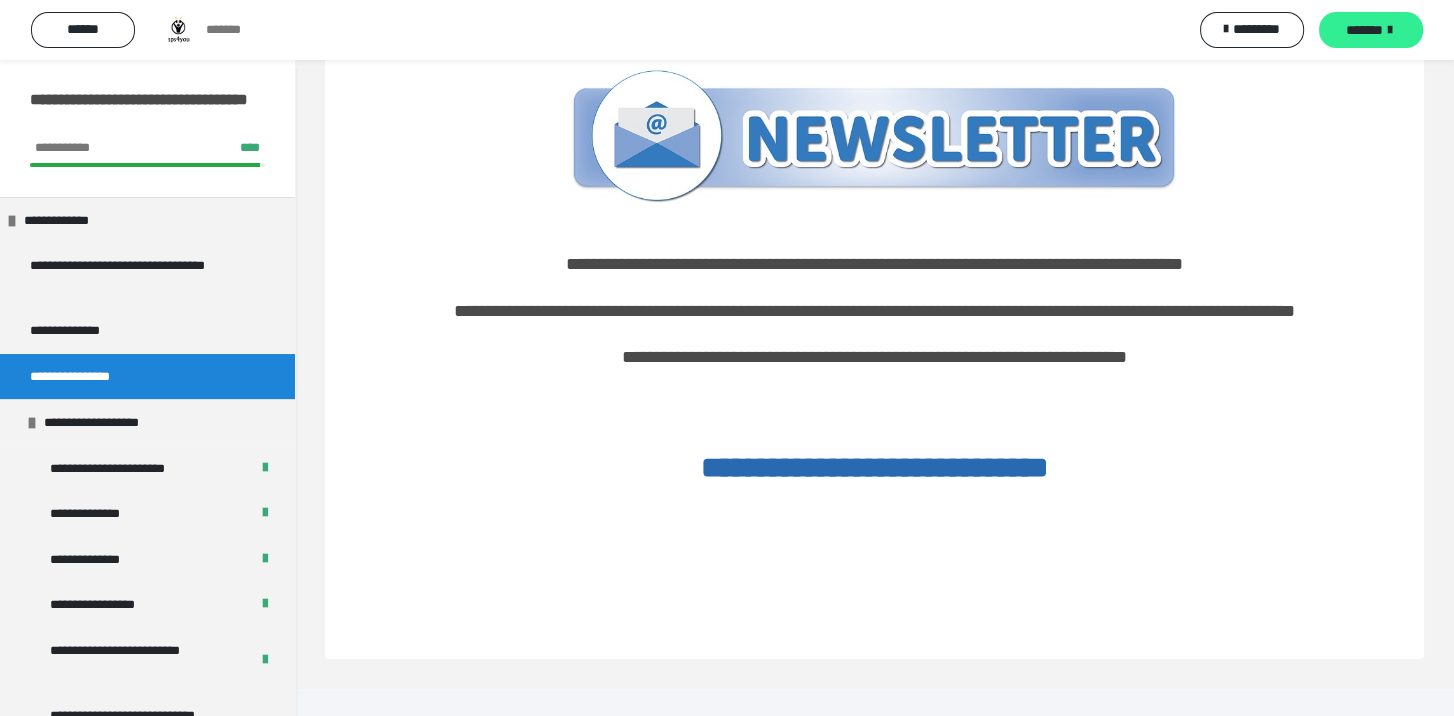 scroll, scrollTop: 60, scrollLeft: 0, axis: vertical 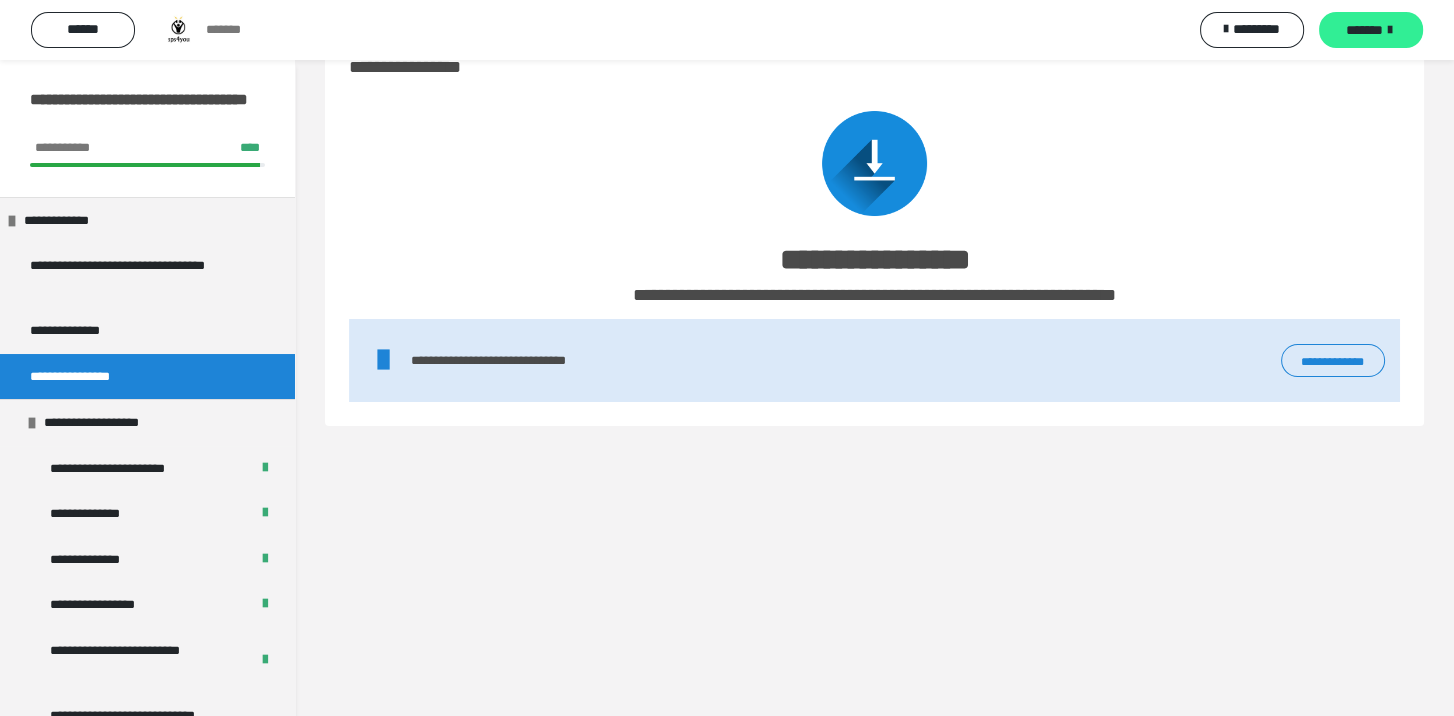 click on "*******" at bounding box center [1364, 30] 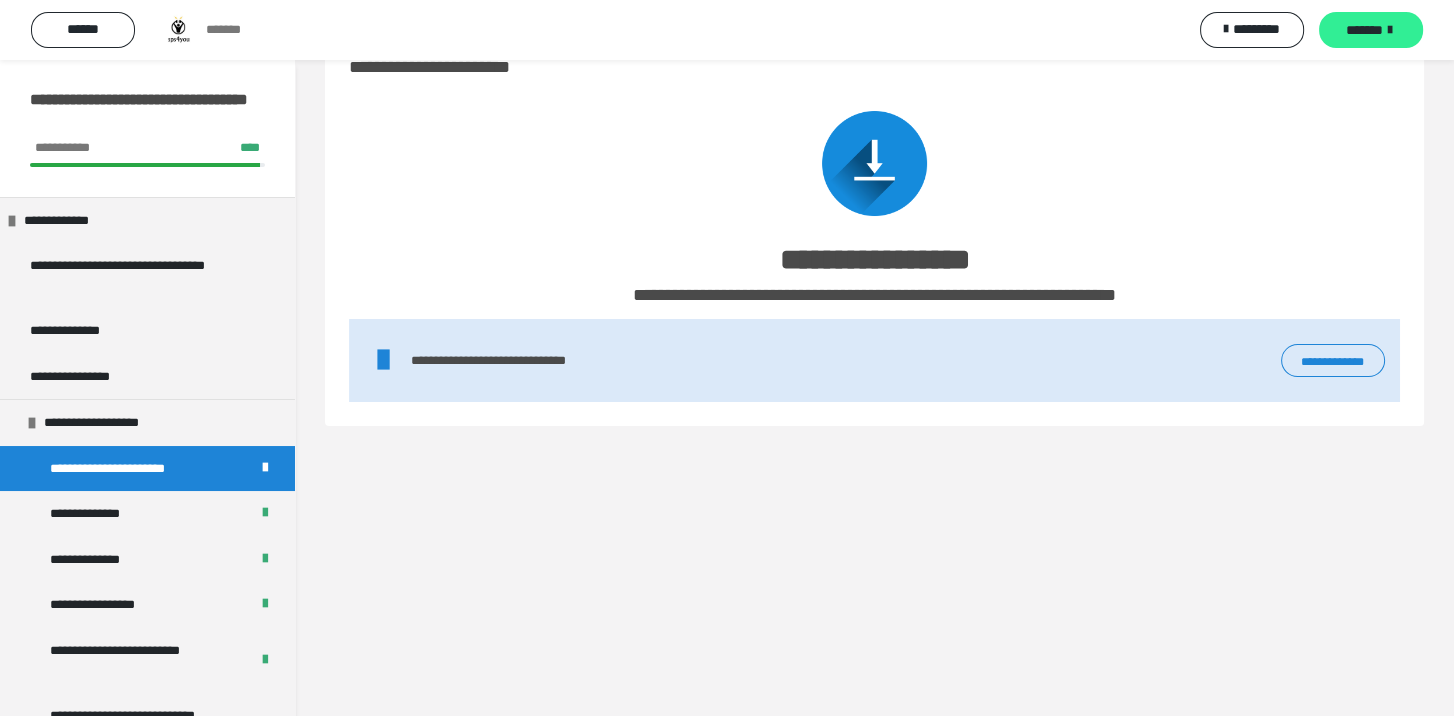 scroll, scrollTop: 233, scrollLeft: 0, axis: vertical 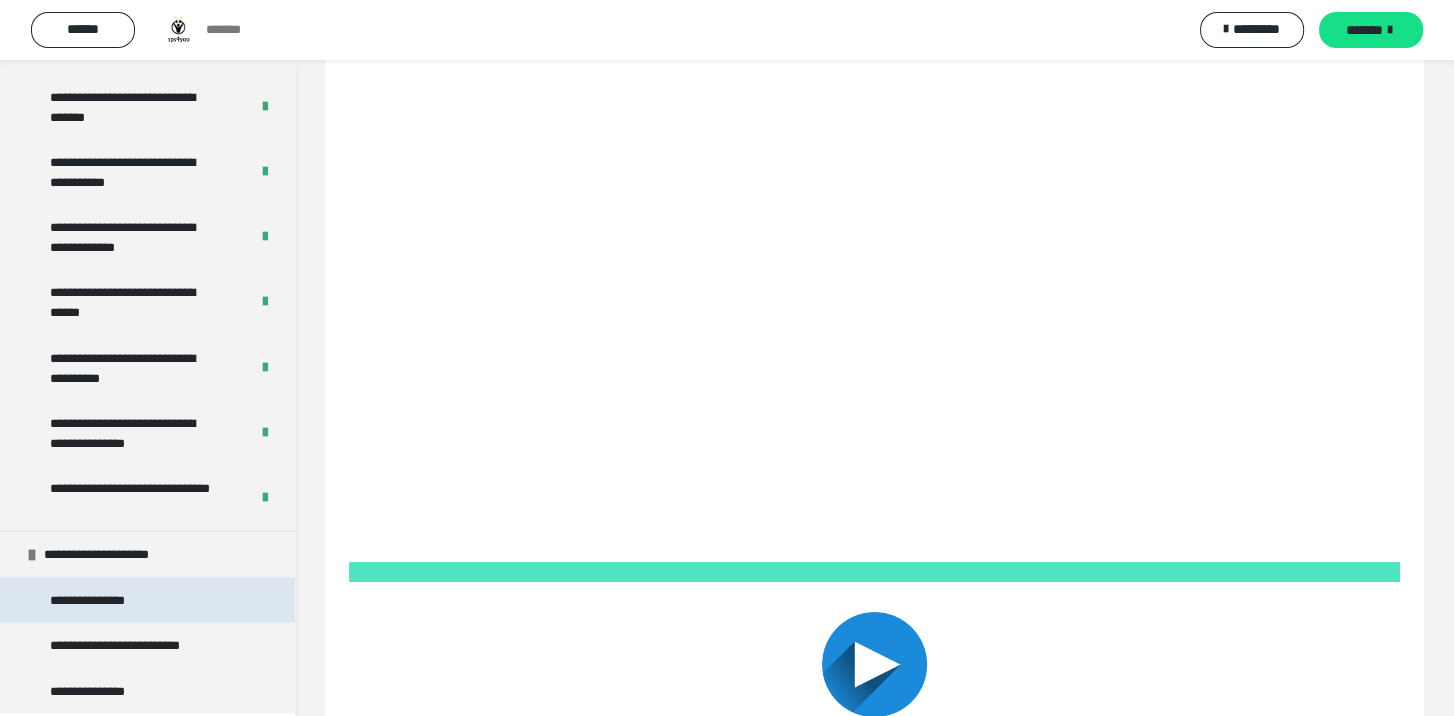 click on "**********" at bounding box center (147, 599) 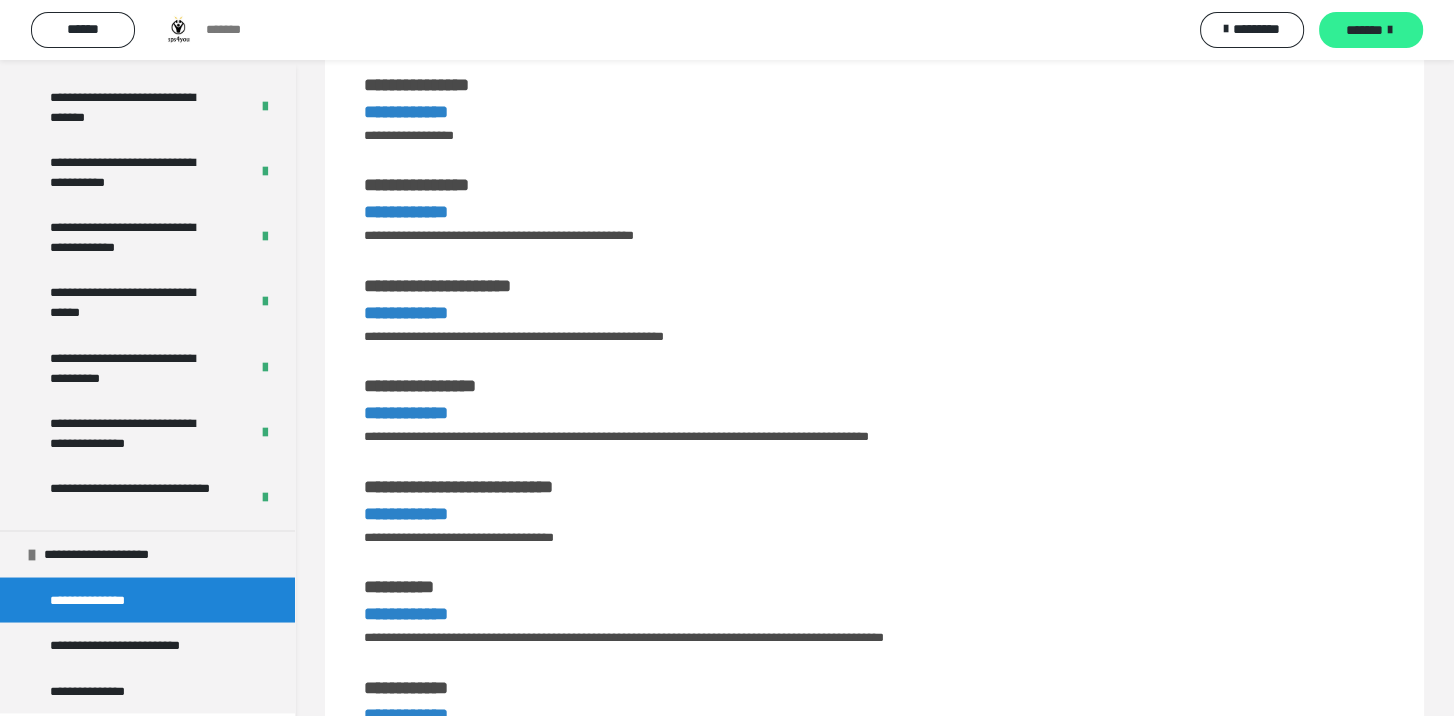 click on "*******" at bounding box center (1364, 30) 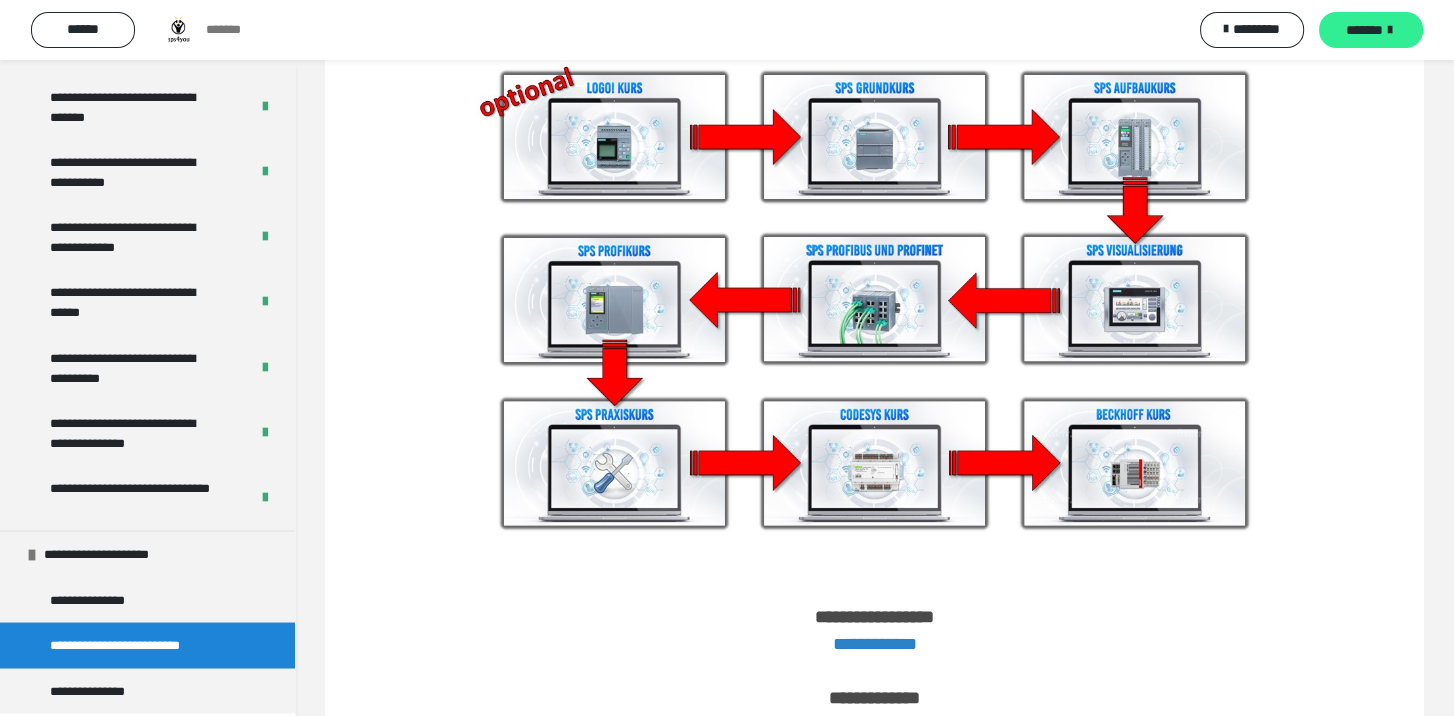 click on "*******" at bounding box center (1364, 30) 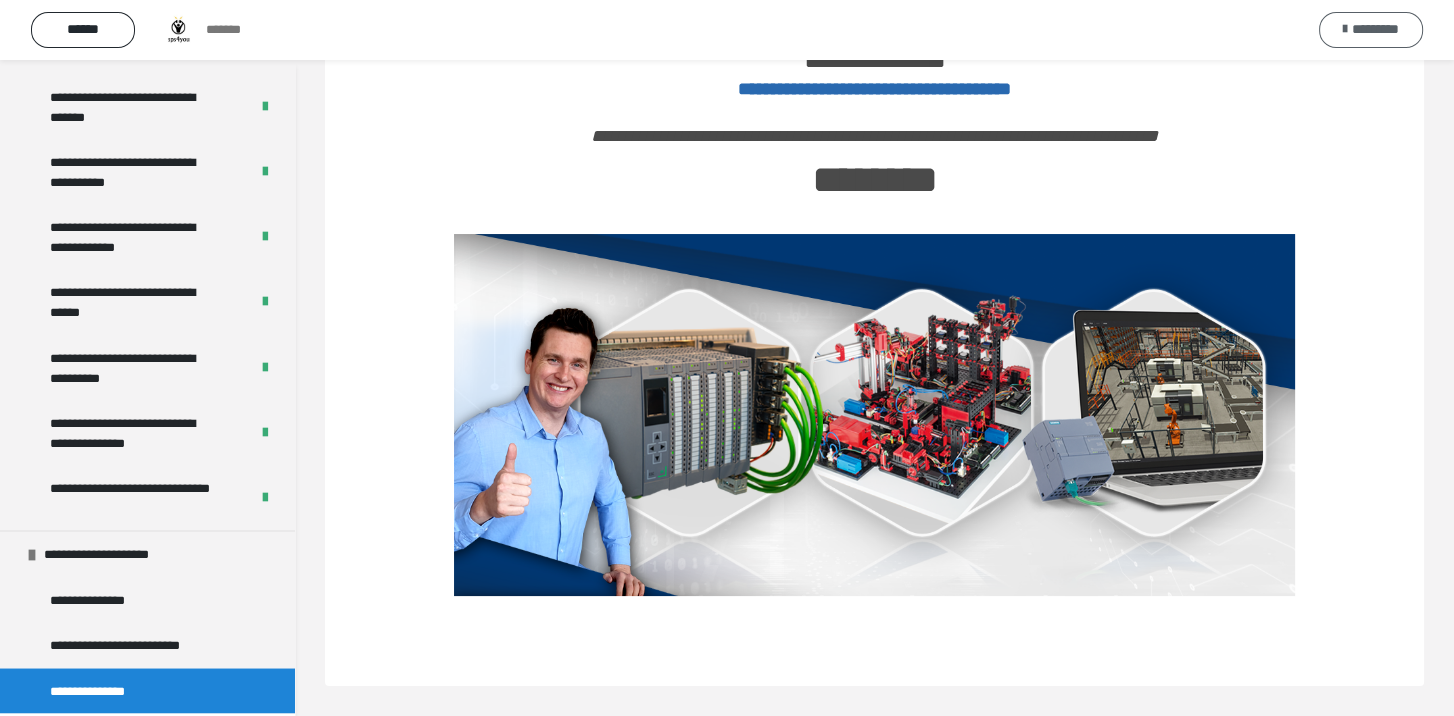 click on "*********" at bounding box center [1371, 30] 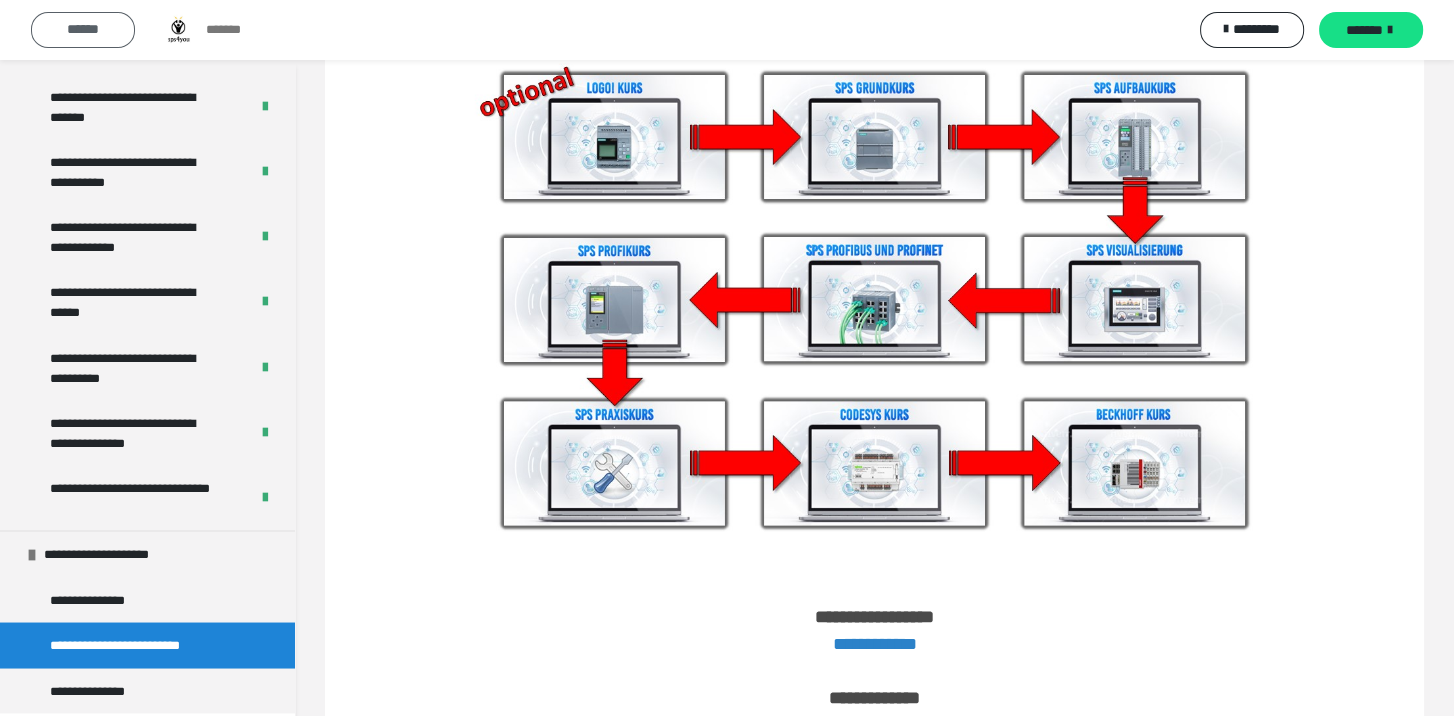 click on "******" at bounding box center [83, 29] 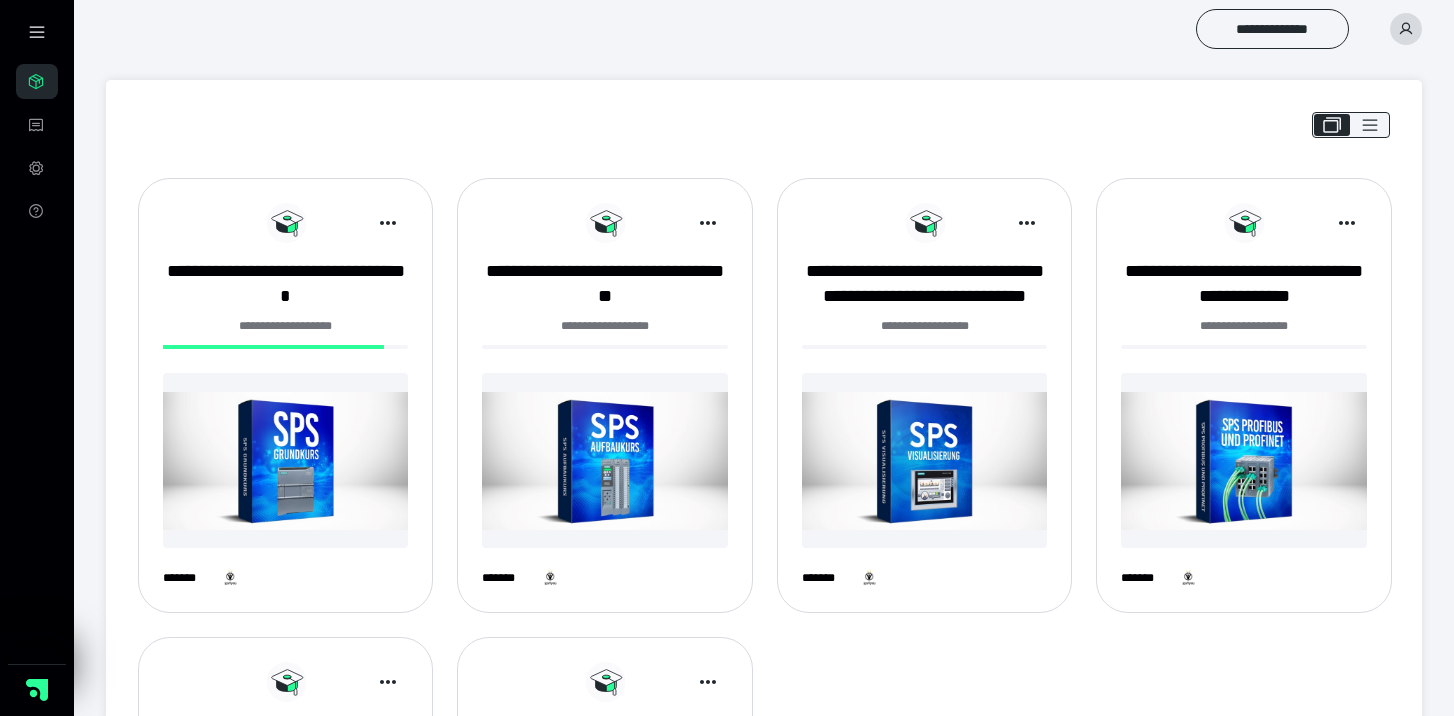 scroll, scrollTop: 0, scrollLeft: 0, axis: both 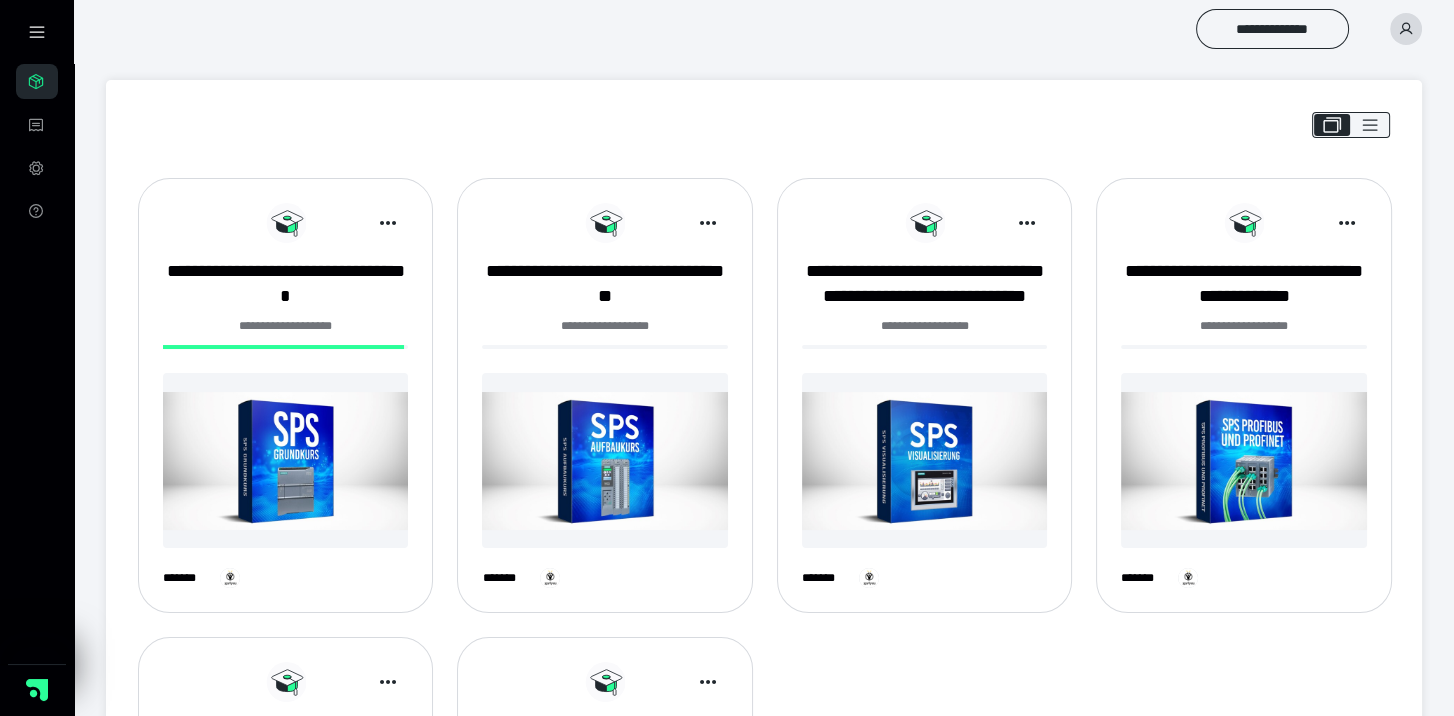 click at bounding box center [764, 129] 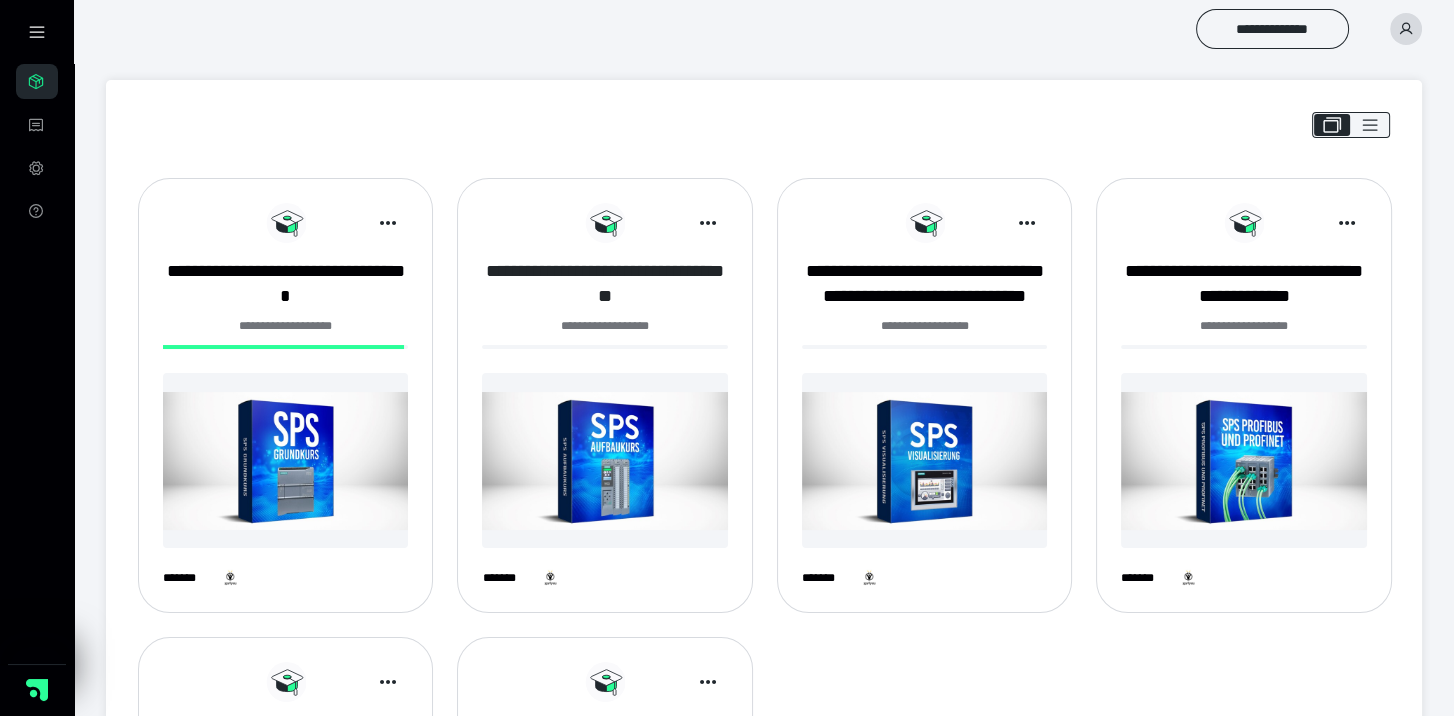 click on "**********" at bounding box center [604, 284] 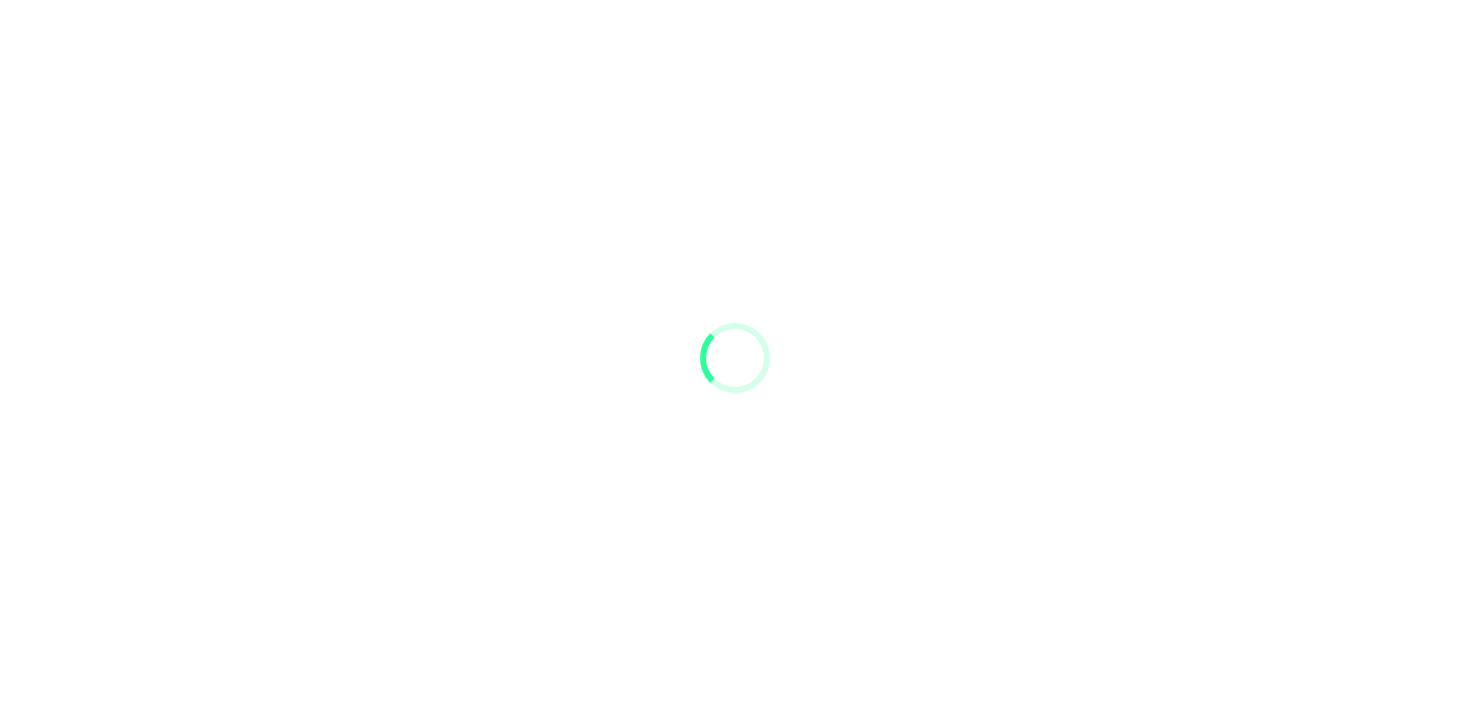 scroll, scrollTop: 0, scrollLeft: 0, axis: both 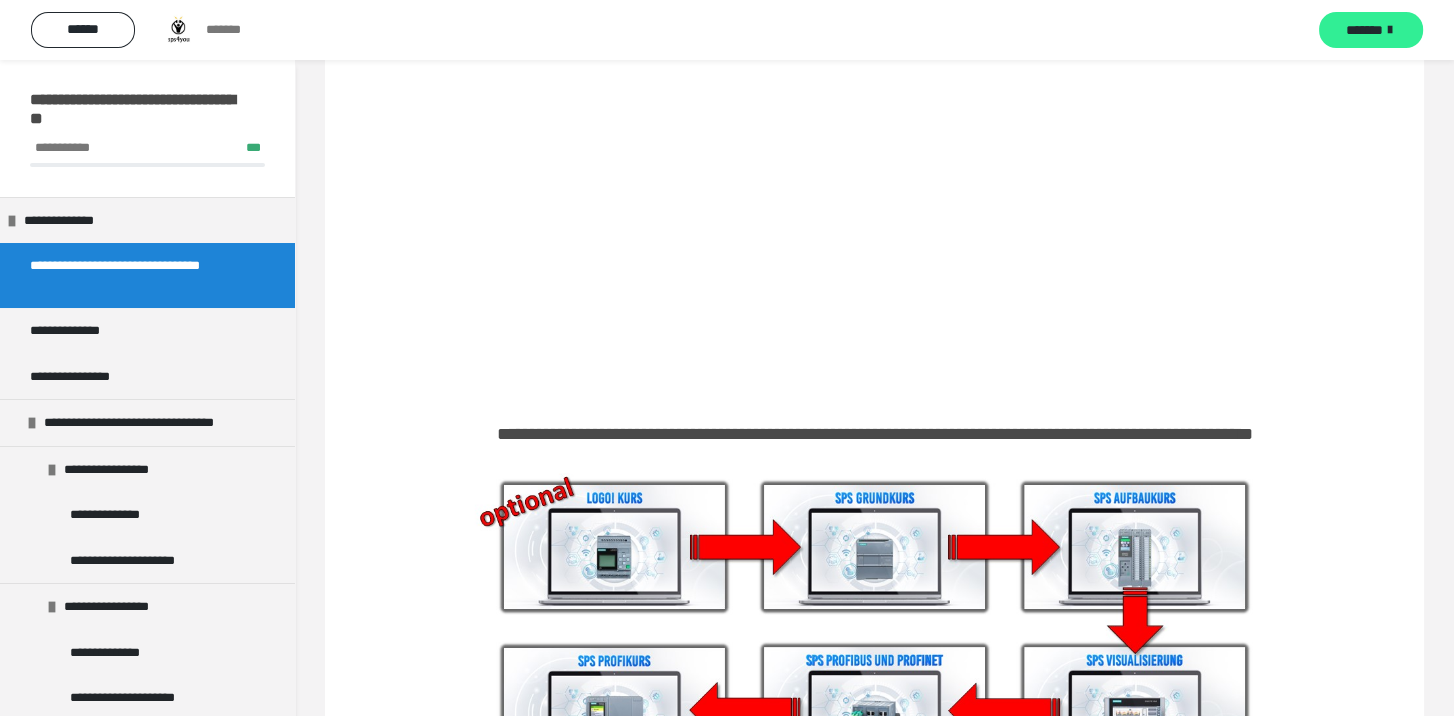 click on "*******" at bounding box center (1371, 30) 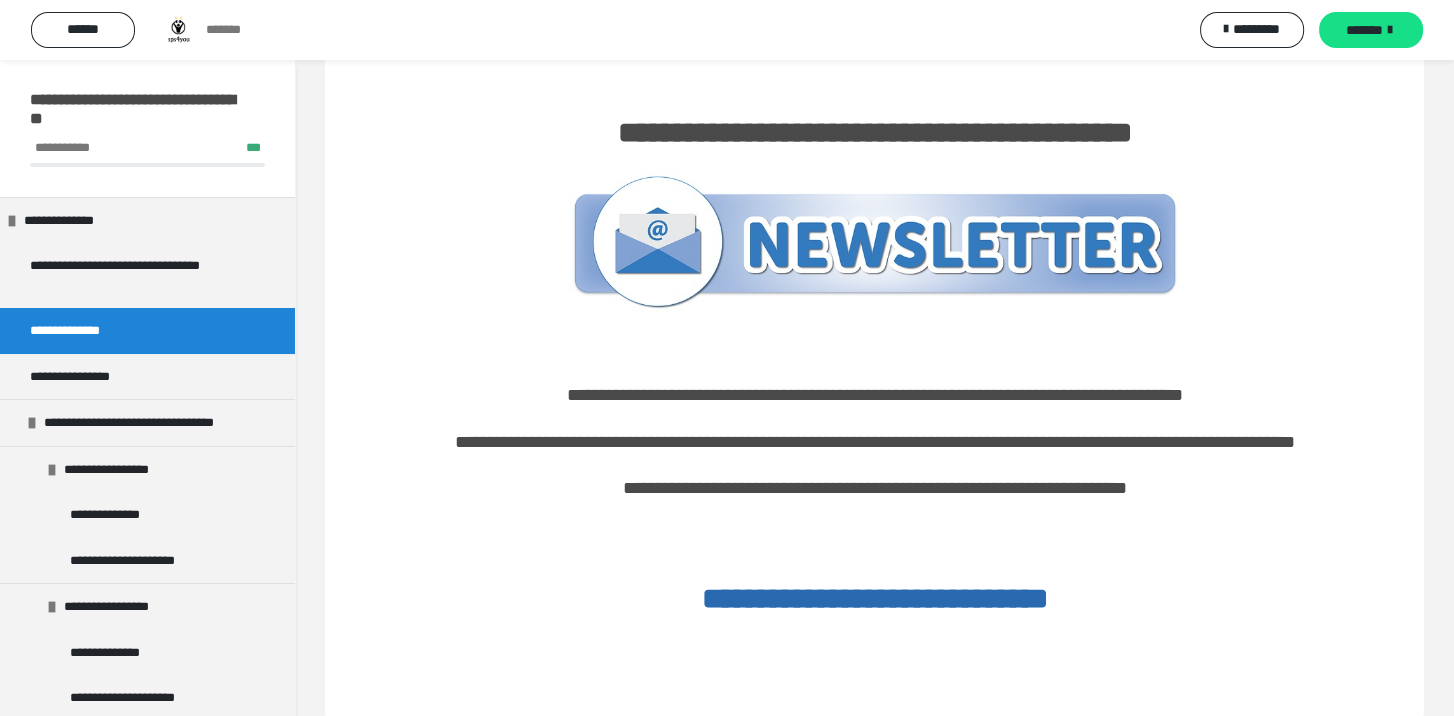 scroll, scrollTop: 41, scrollLeft: 0, axis: vertical 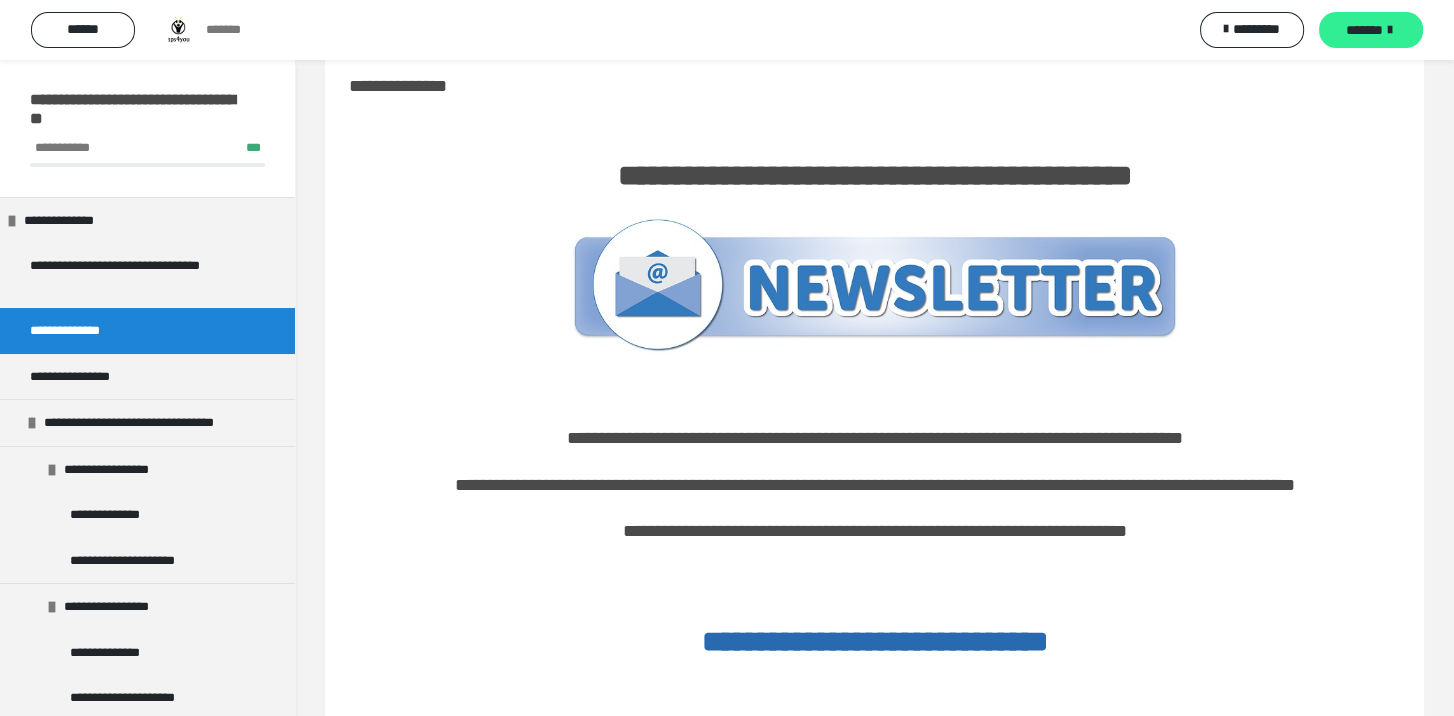 click on "*******" at bounding box center (1364, 30) 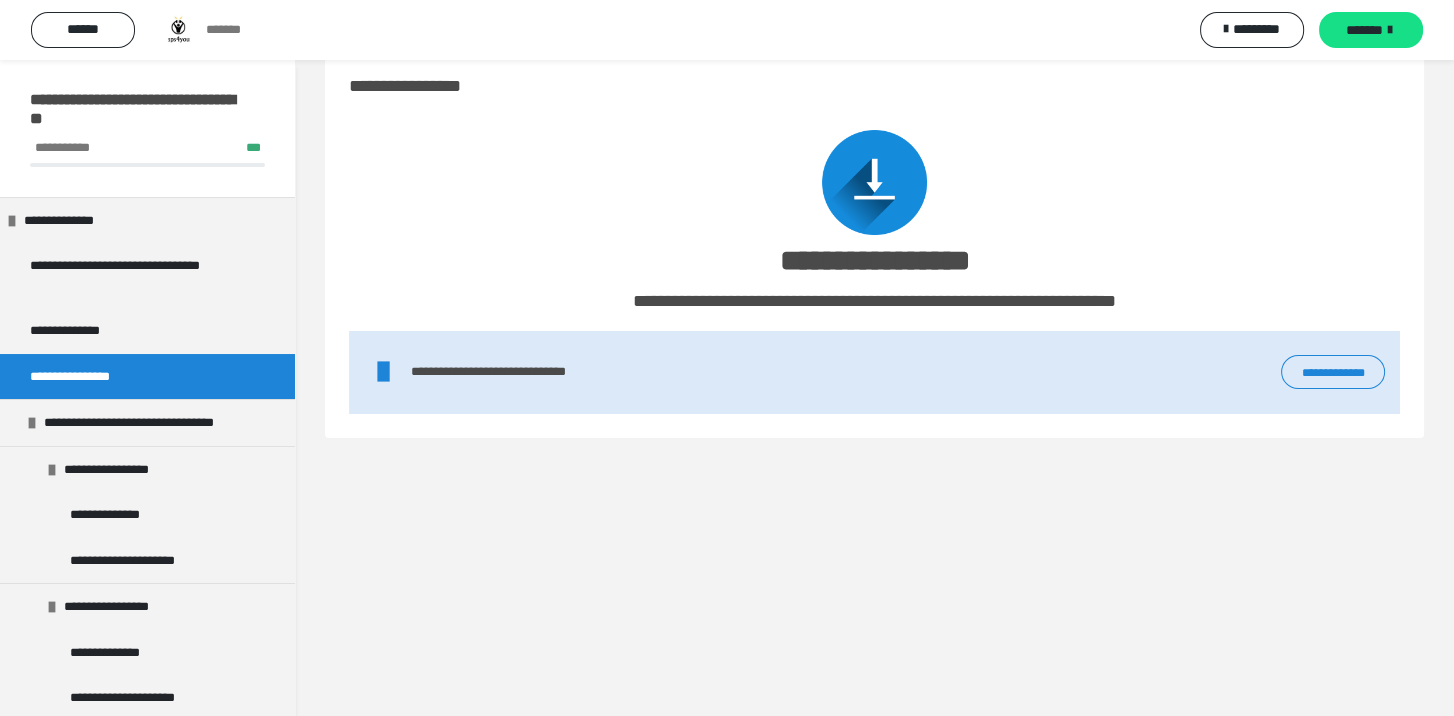 click on "**********" at bounding box center [1333, 372] 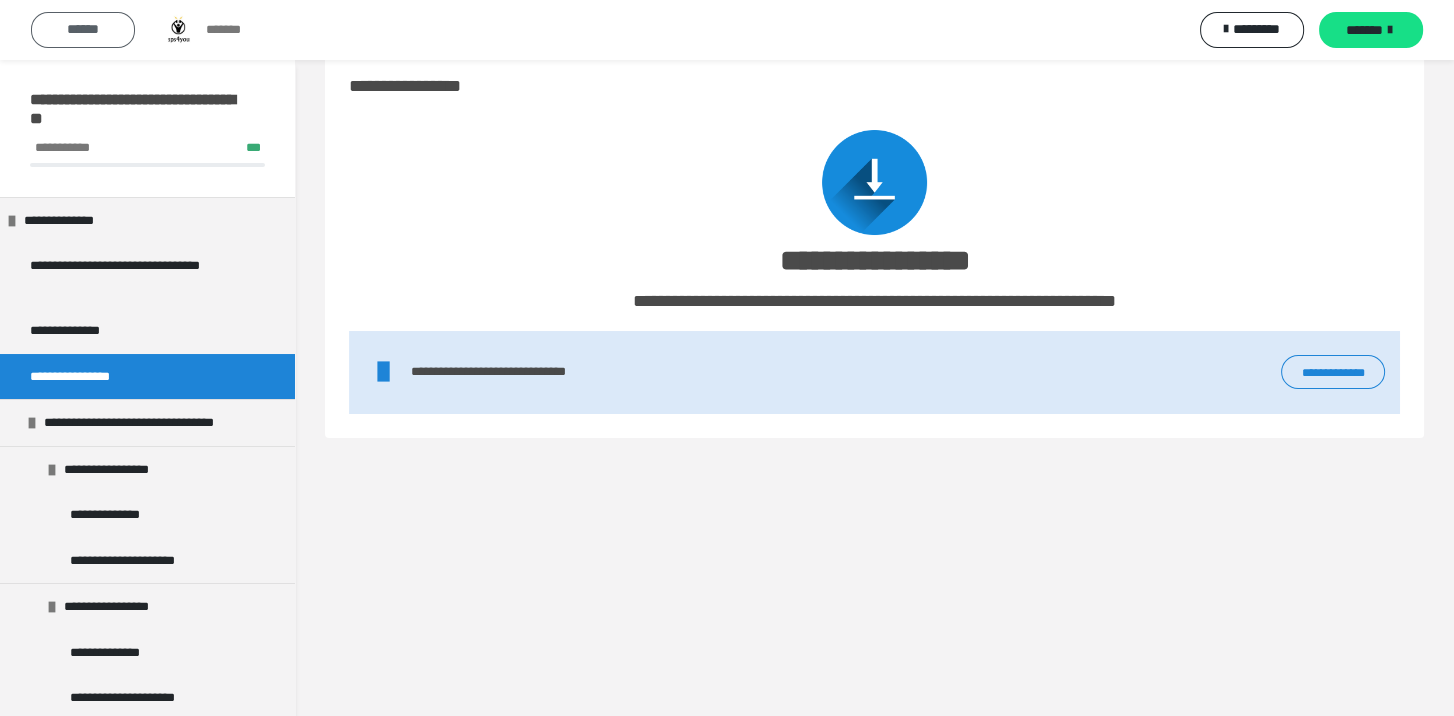 click on "******" at bounding box center (83, 29) 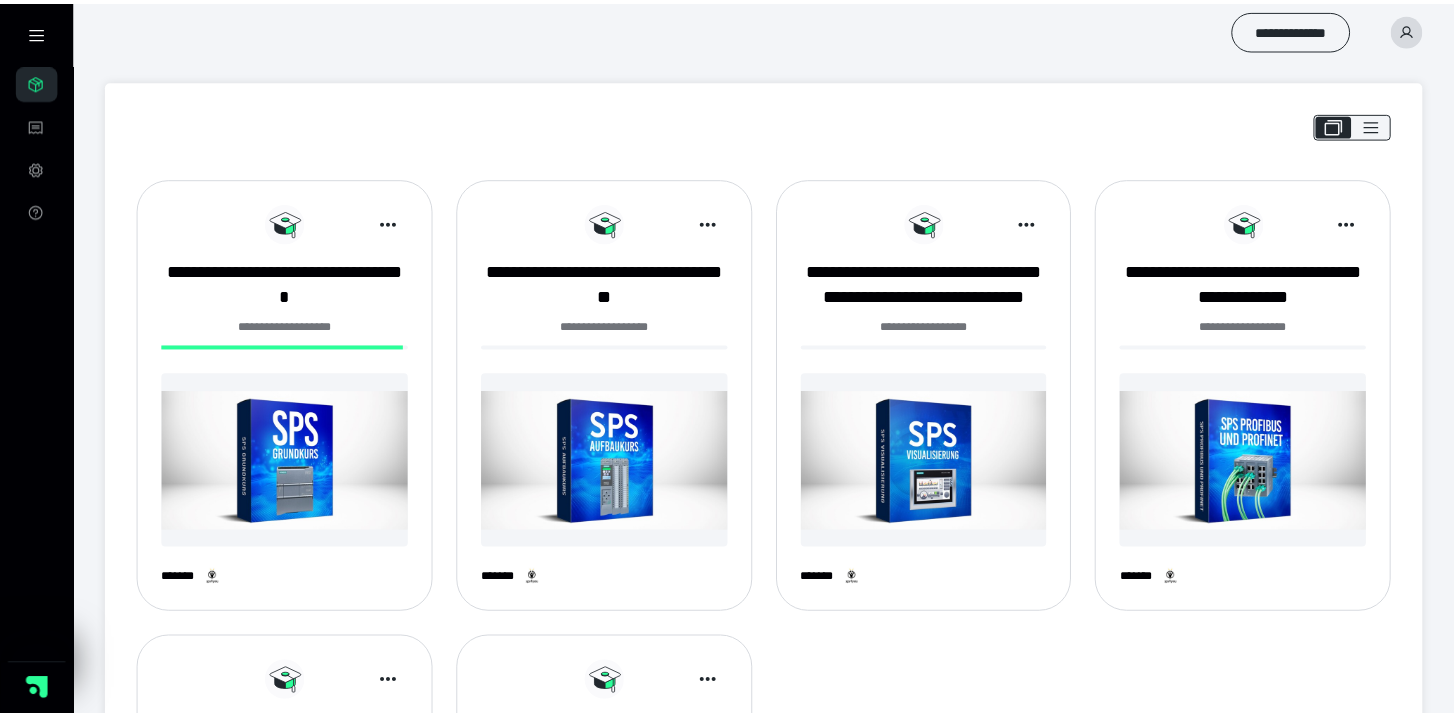 scroll, scrollTop: 0, scrollLeft: 0, axis: both 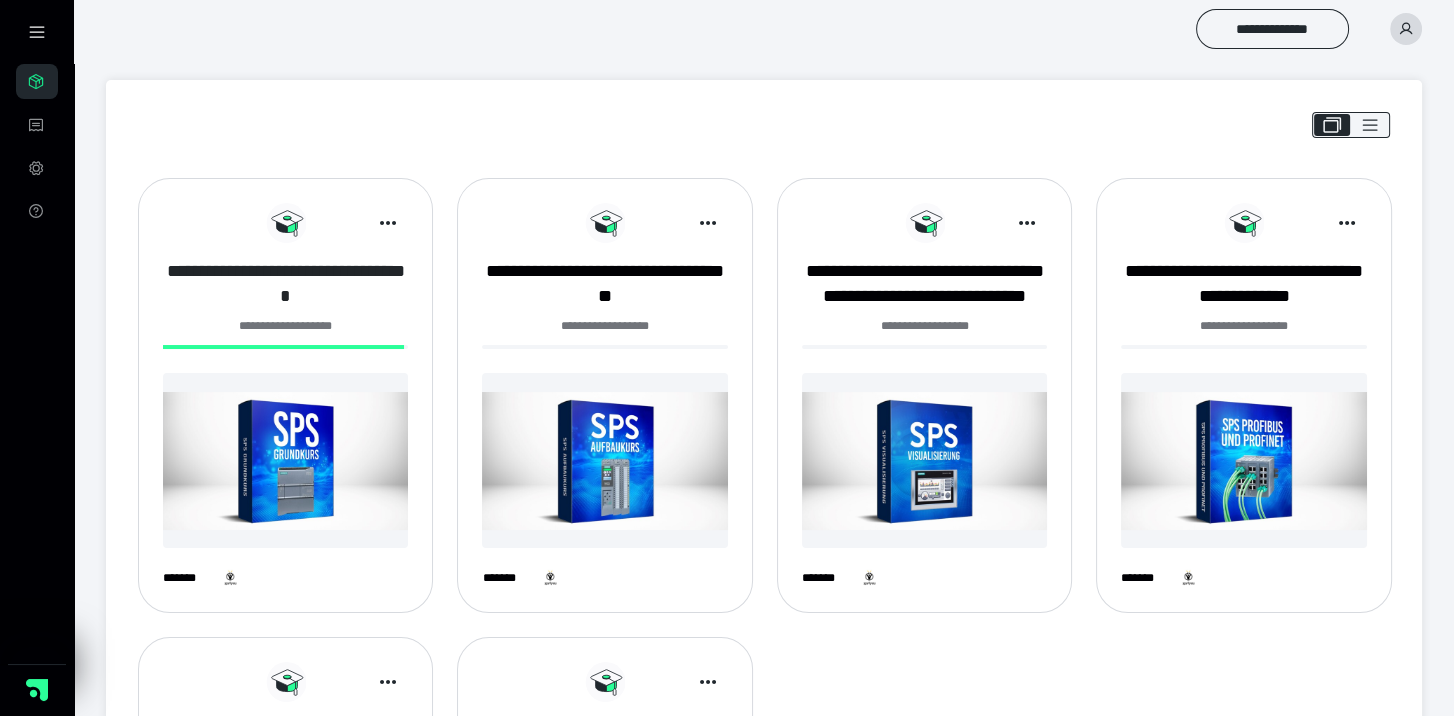 click on "**********" at bounding box center (285, 284) 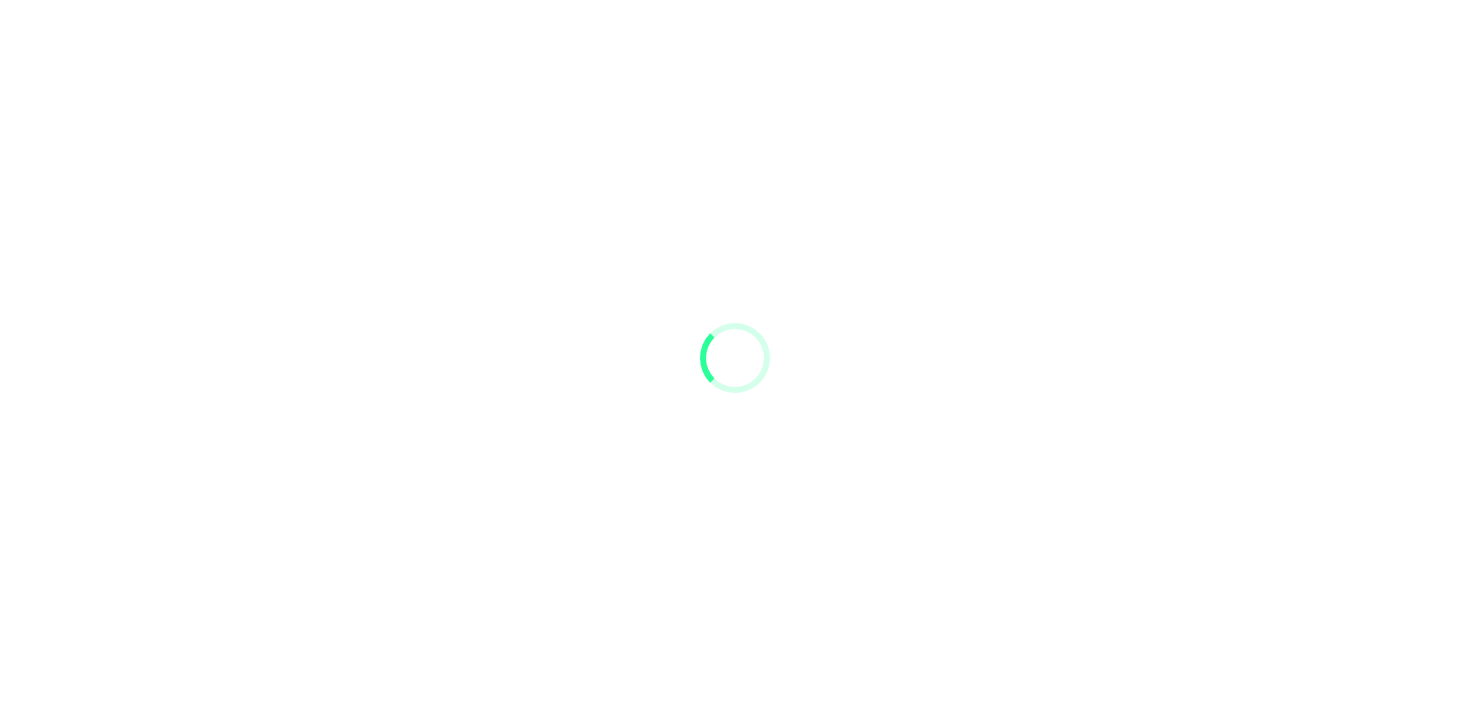 scroll, scrollTop: 0, scrollLeft: 0, axis: both 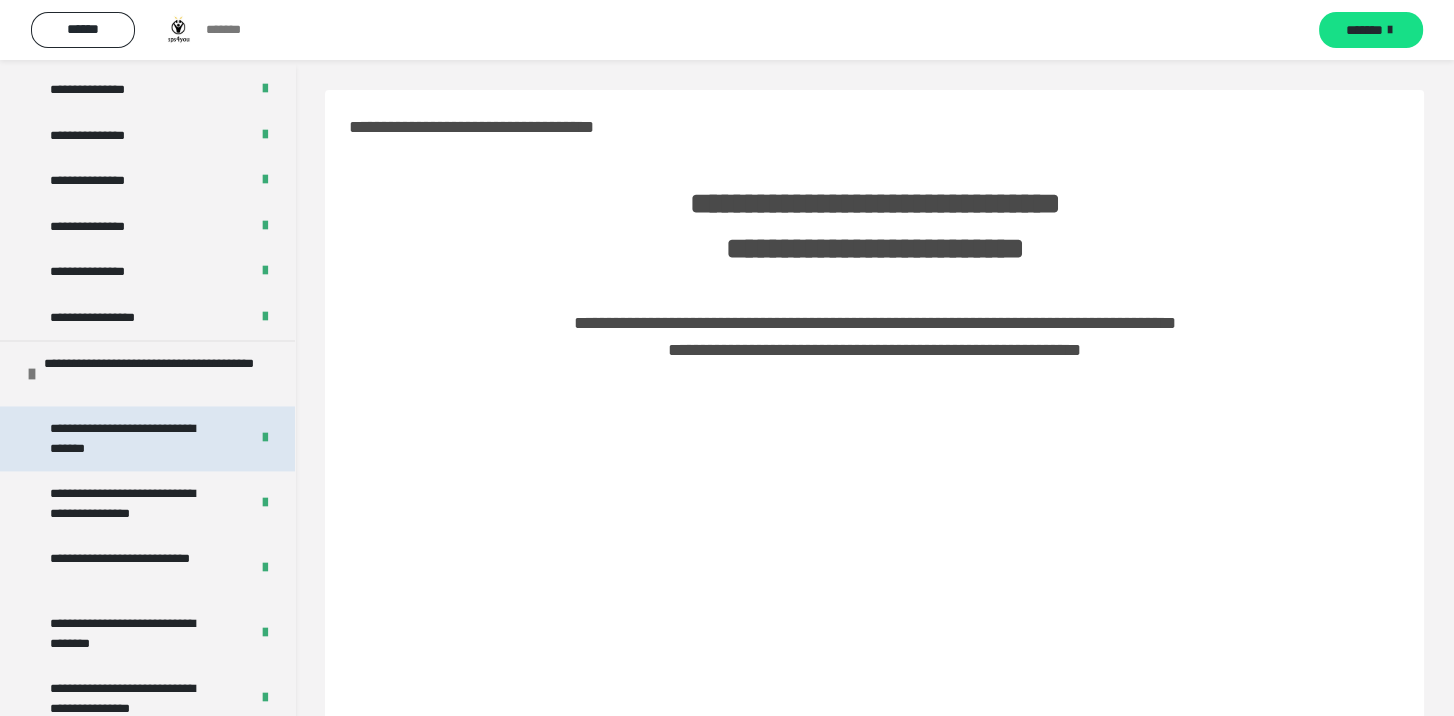 click on "**********" at bounding box center (134, 438) 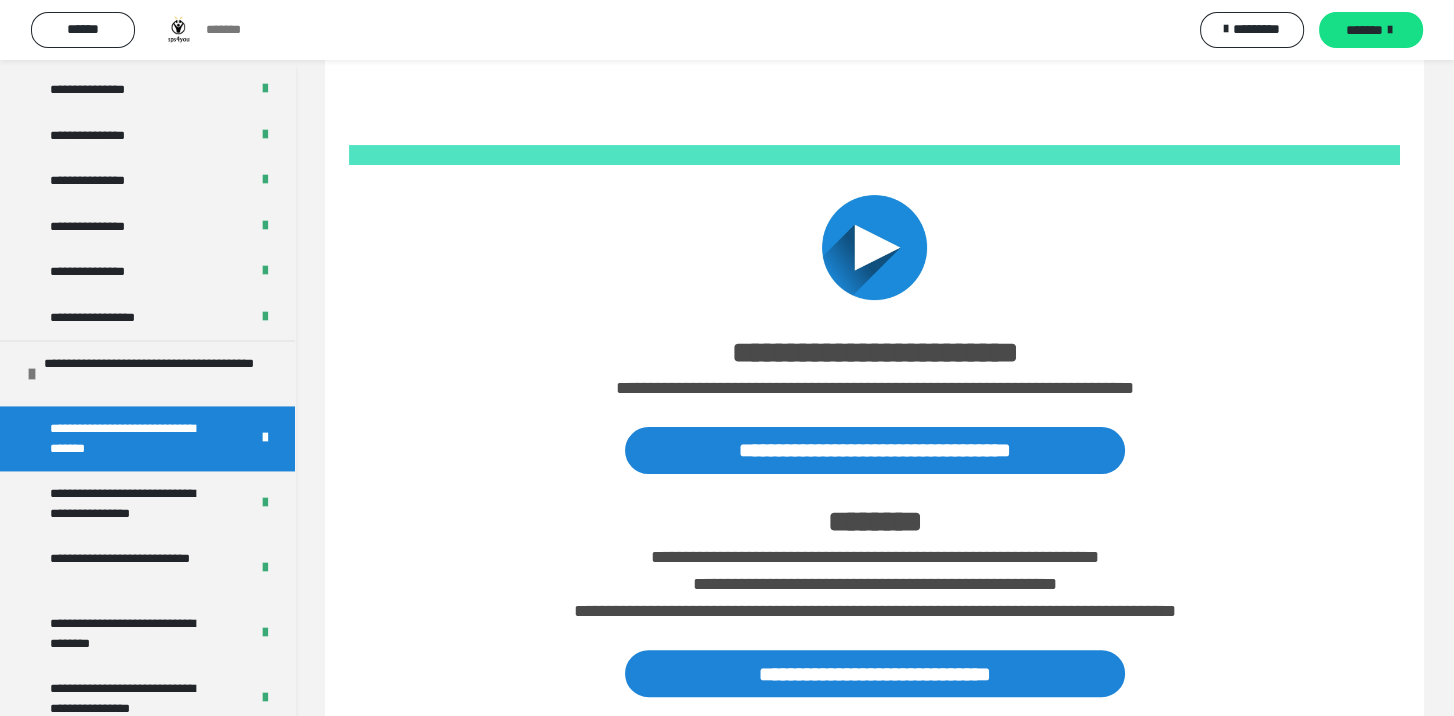 scroll, scrollTop: 694, scrollLeft: 0, axis: vertical 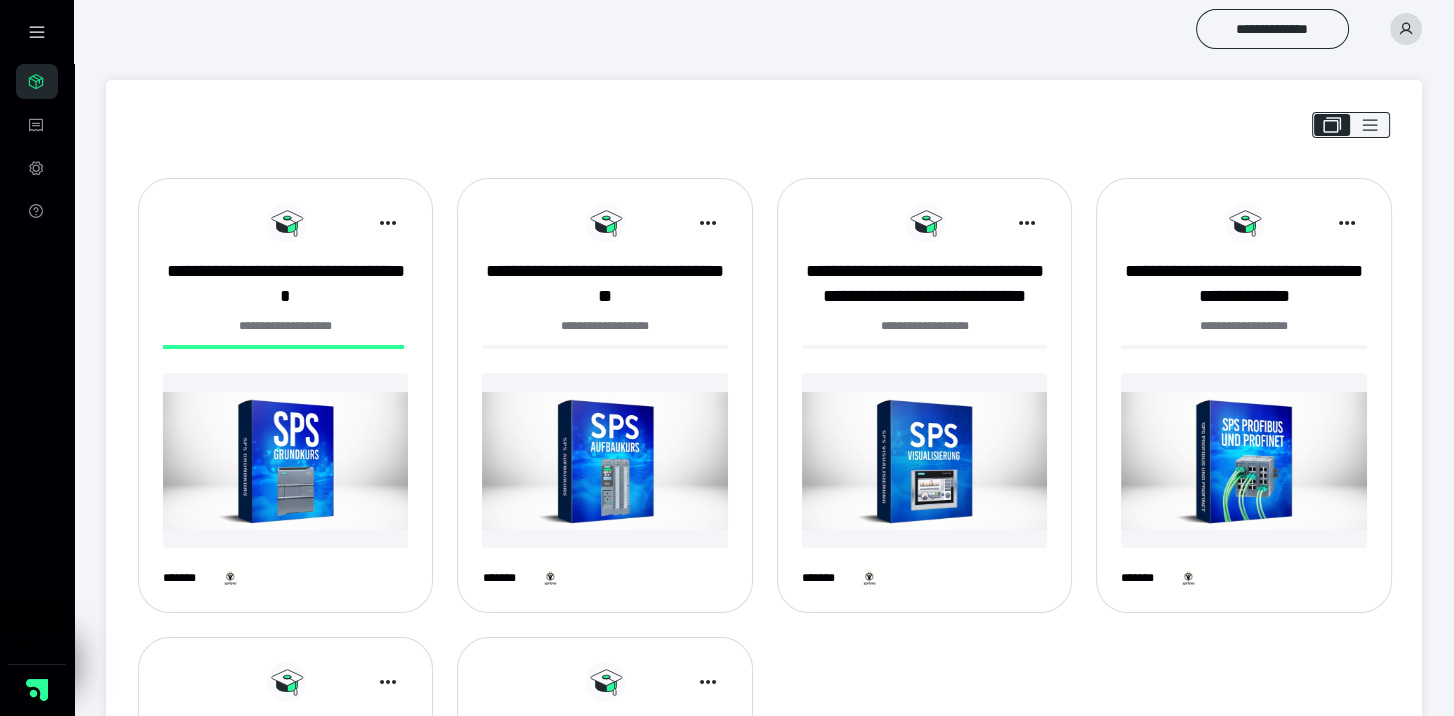 click on "**********" at bounding box center [764, 592] 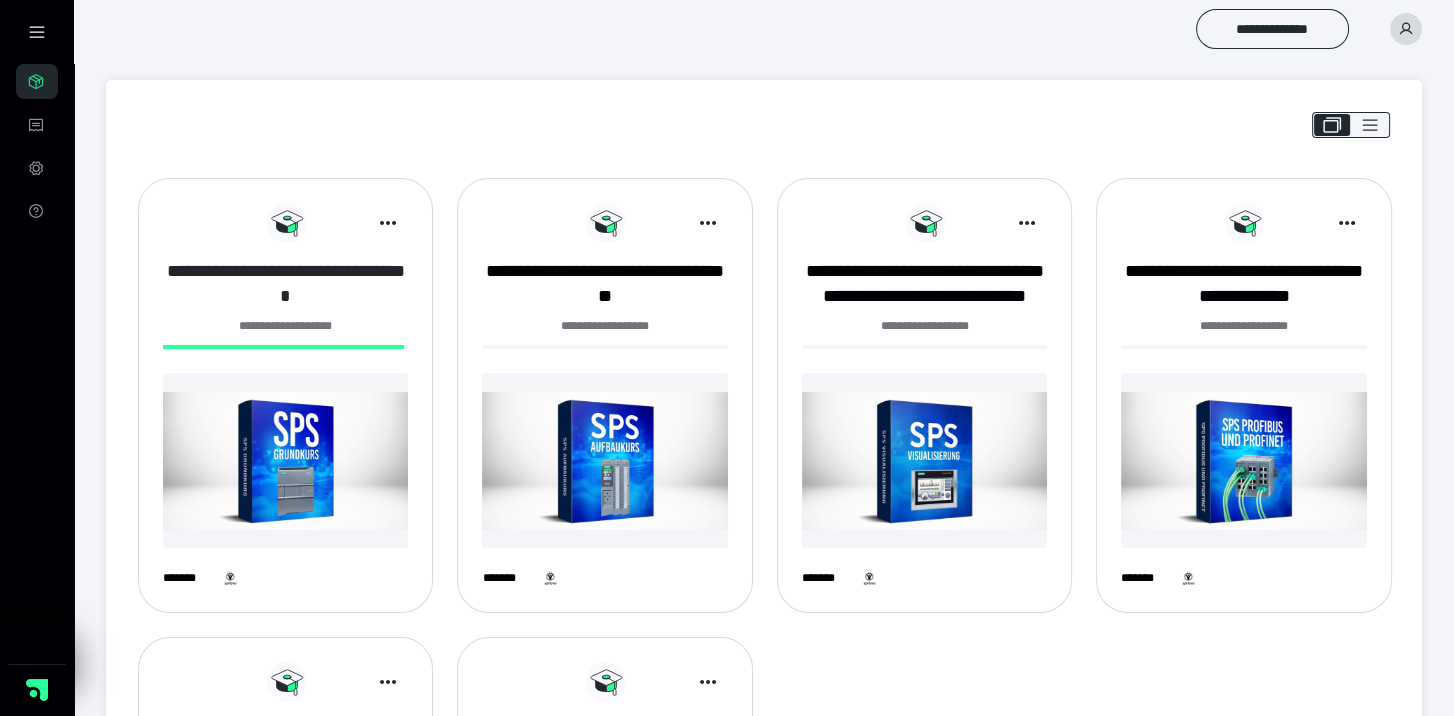 click on "**********" at bounding box center (285, 284) 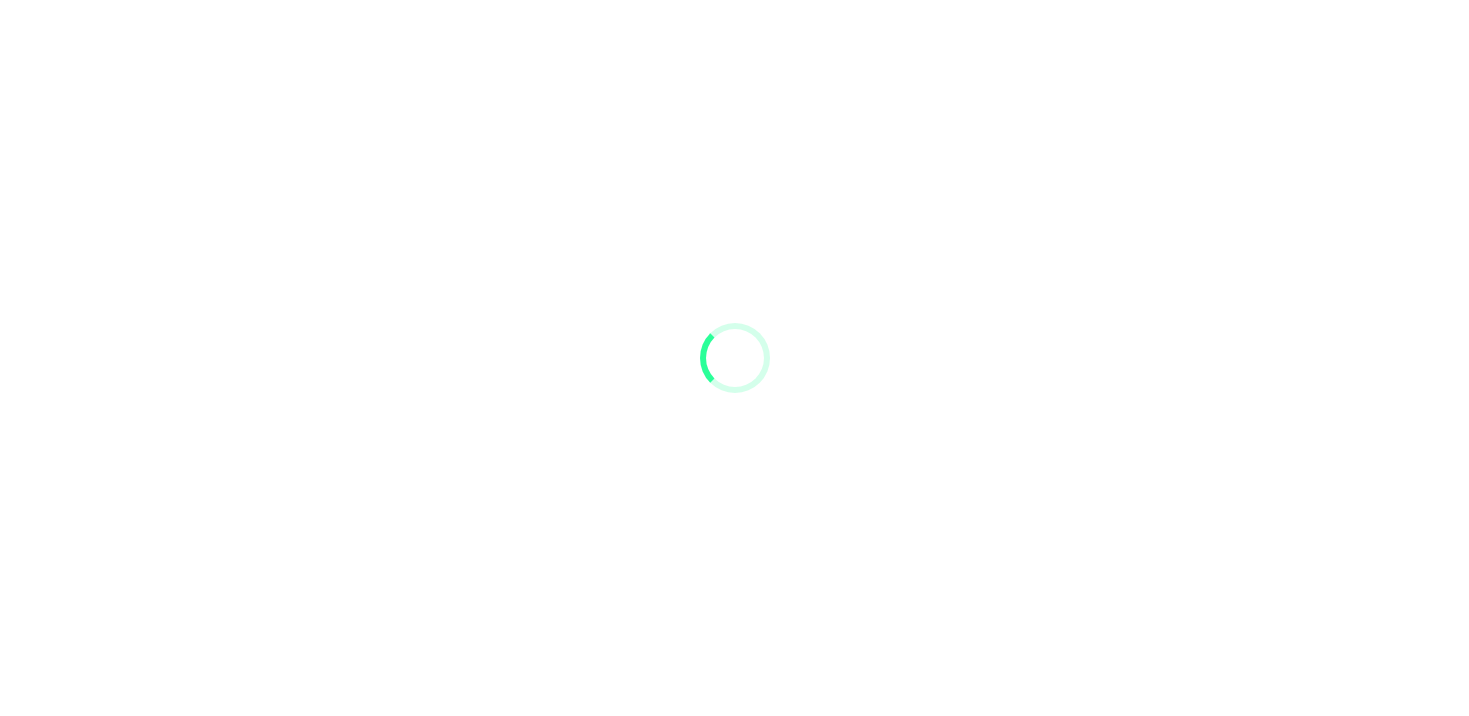 scroll, scrollTop: 0, scrollLeft: 0, axis: both 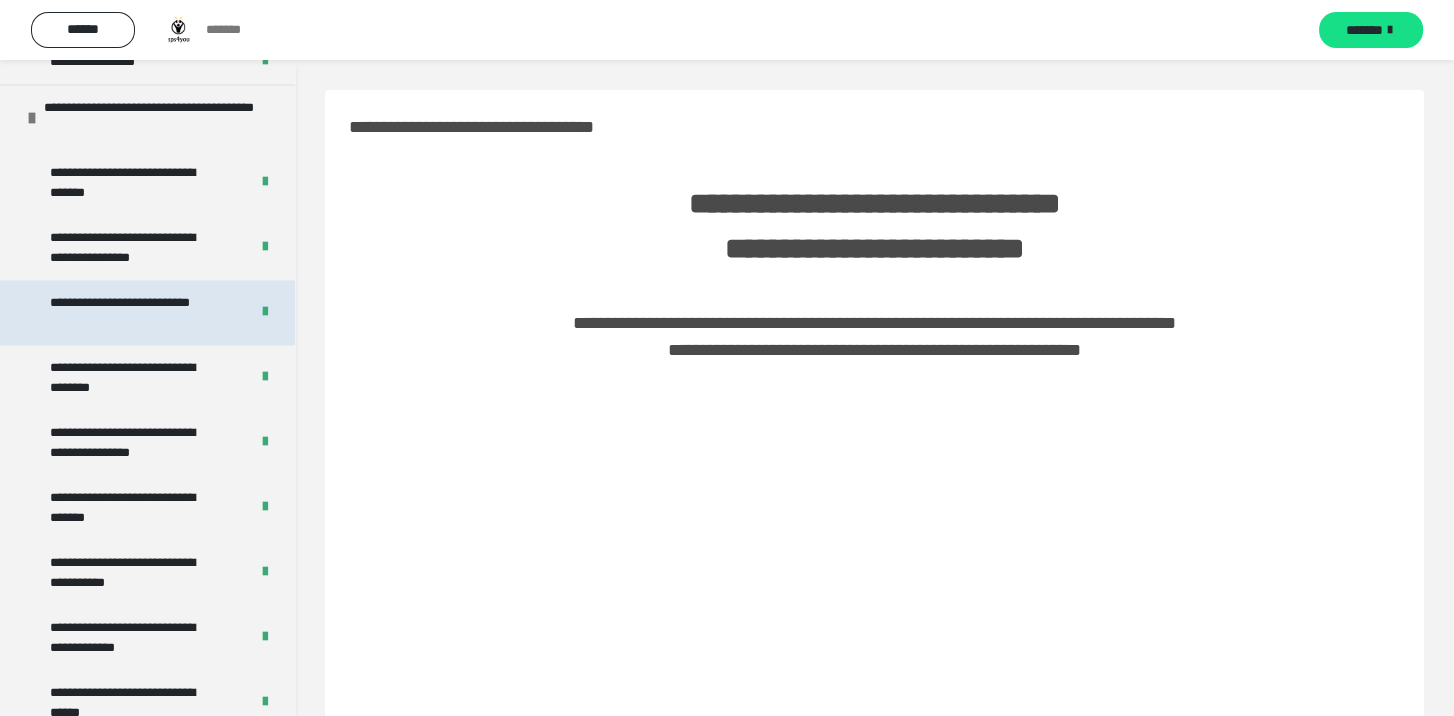 click on "**********" at bounding box center (134, 312) 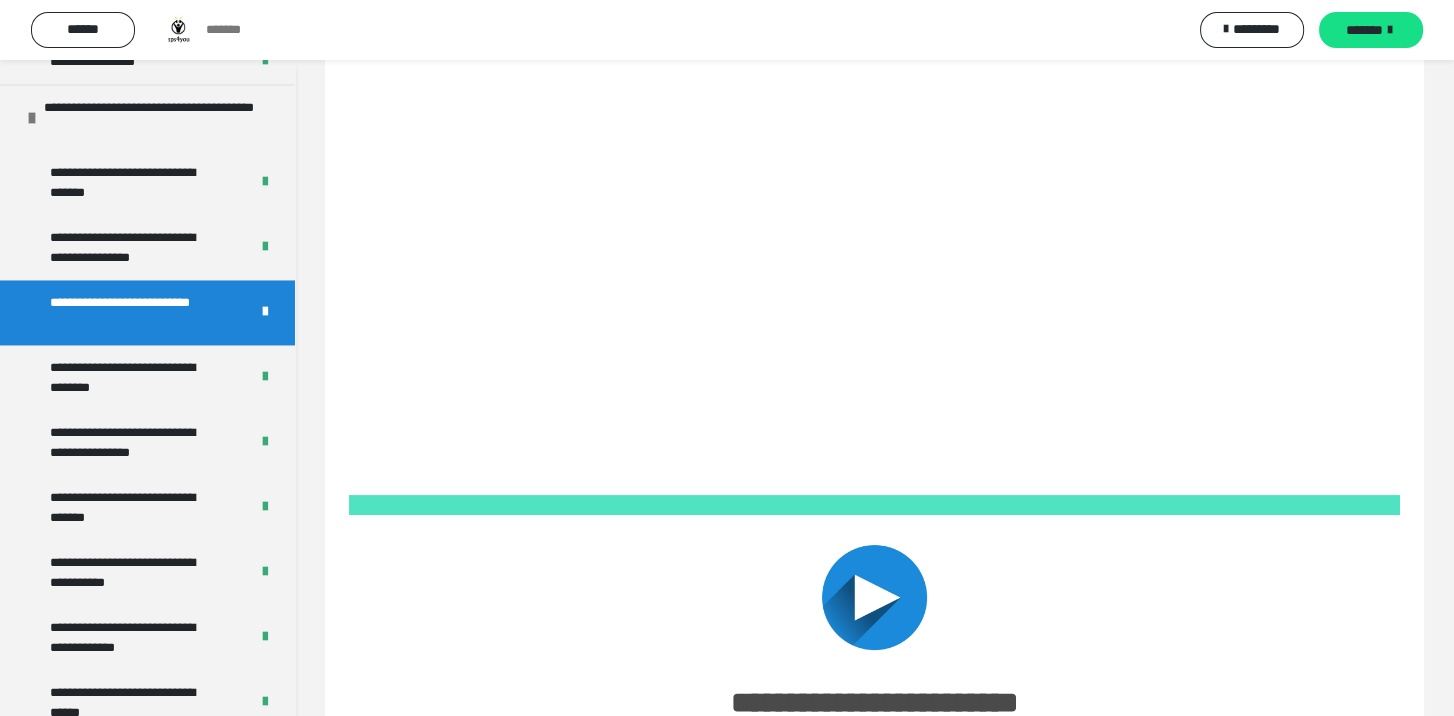scroll, scrollTop: 694, scrollLeft: 0, axis: vertical 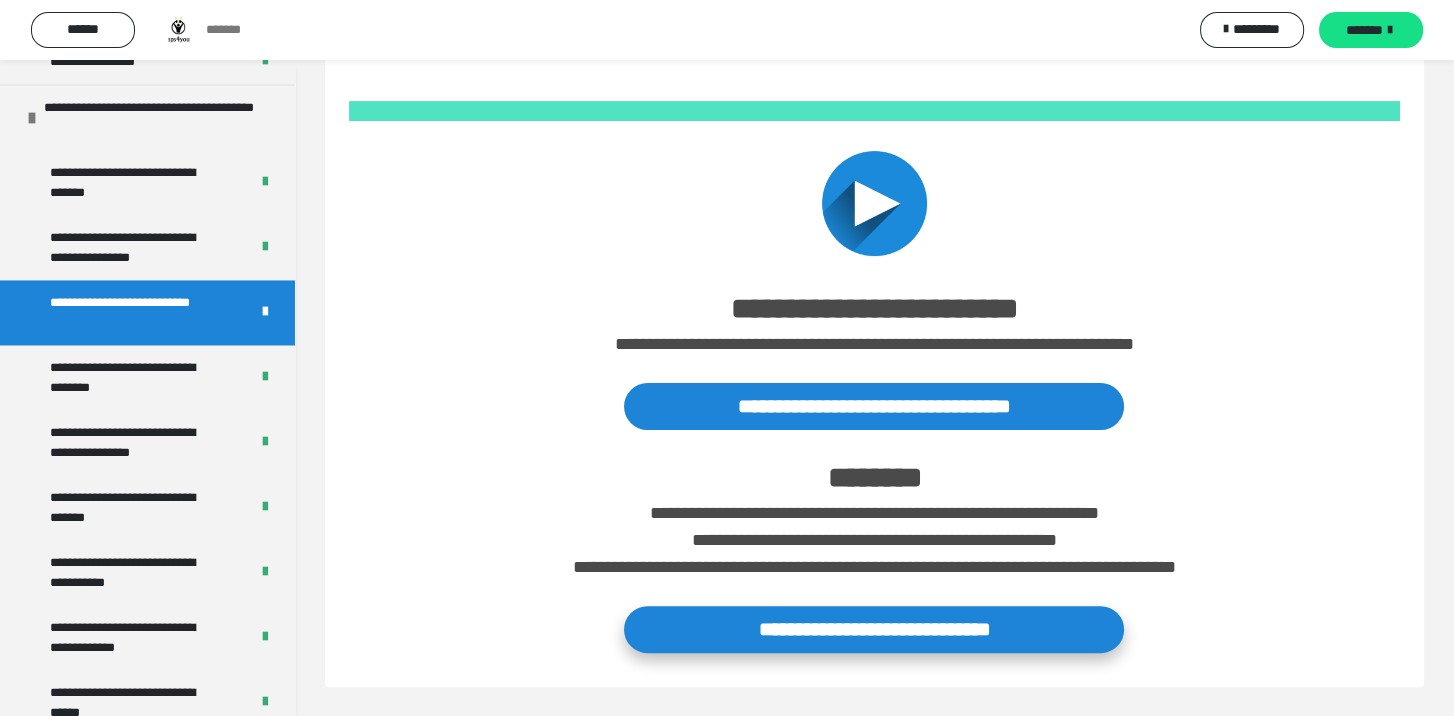 click on "**********" at bounding box center (874, 629) 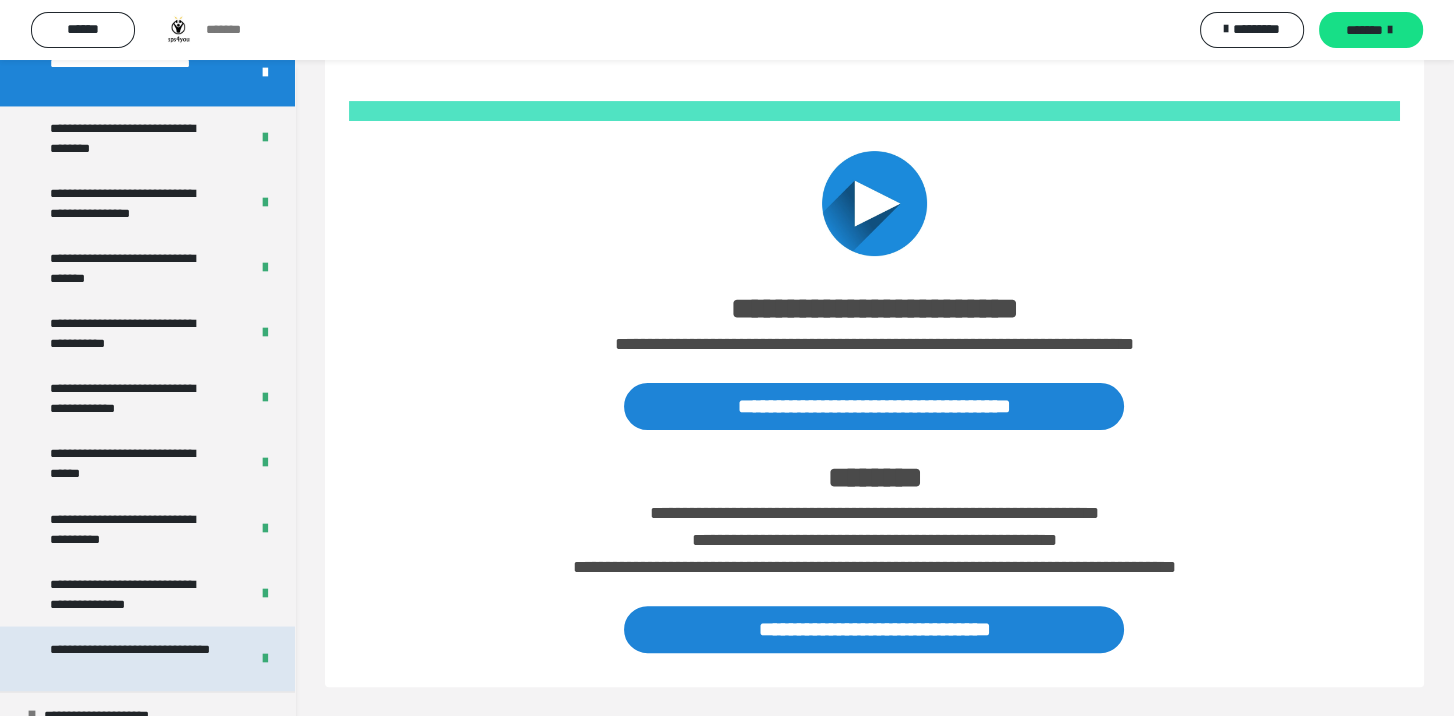 scroll, scrollTop: 4306, scrollLeft: 0, axis: vertical 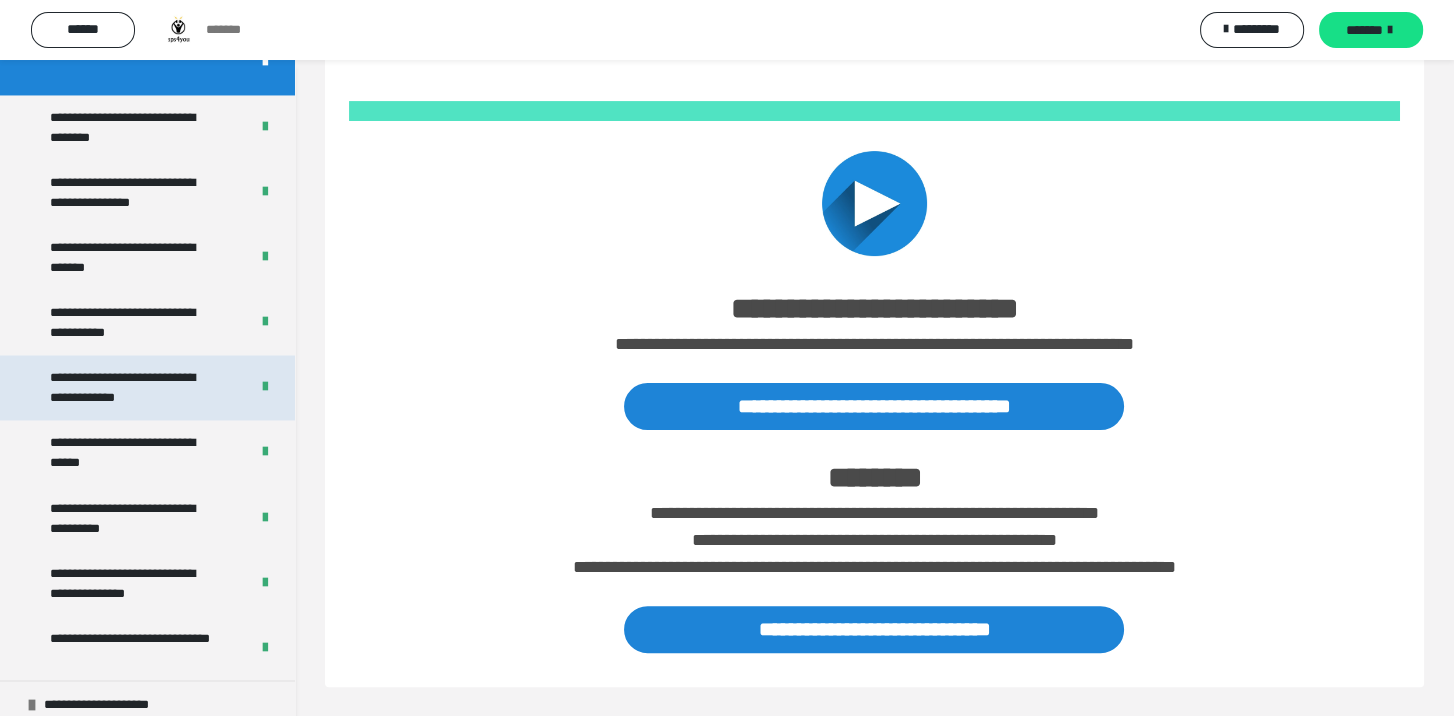 click on "**********" at bounding box center [134, 387] 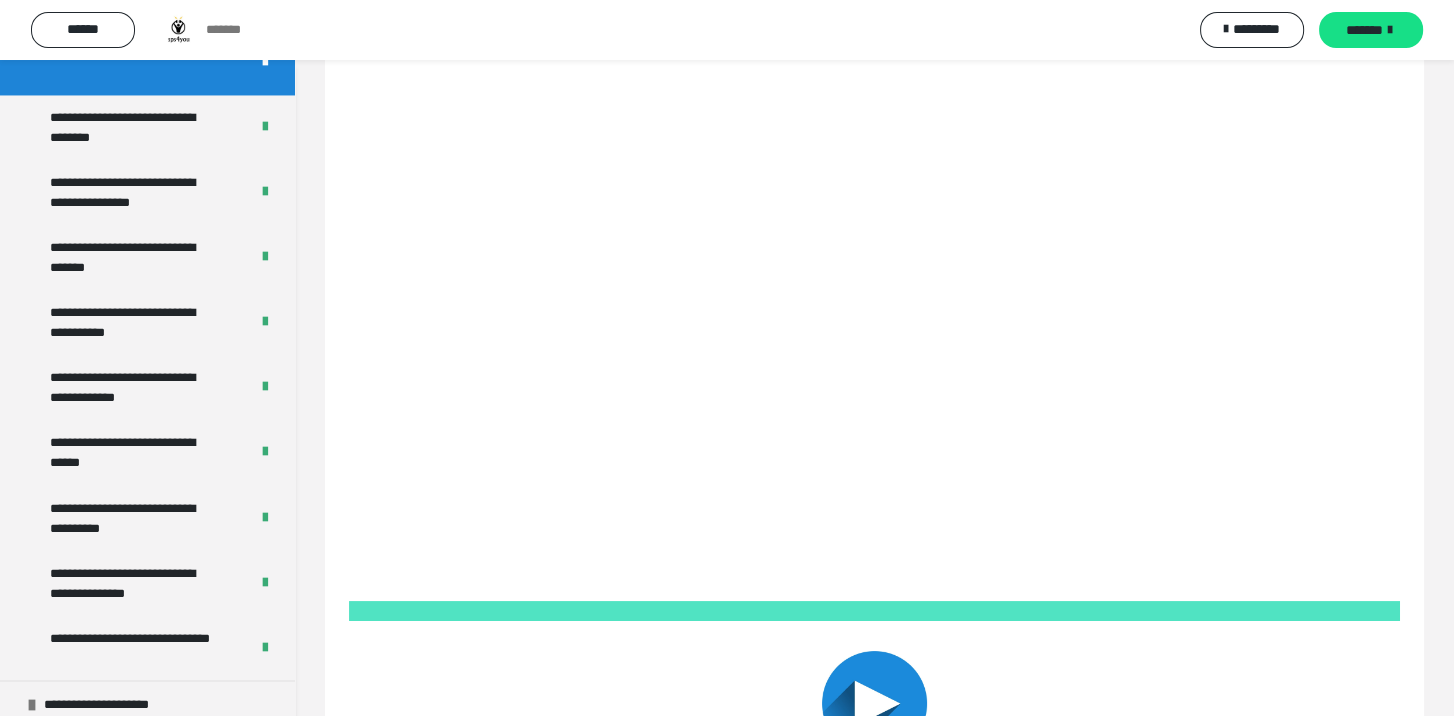 scroll, scrollTop: 0, scrollLeft: 0, axis: both 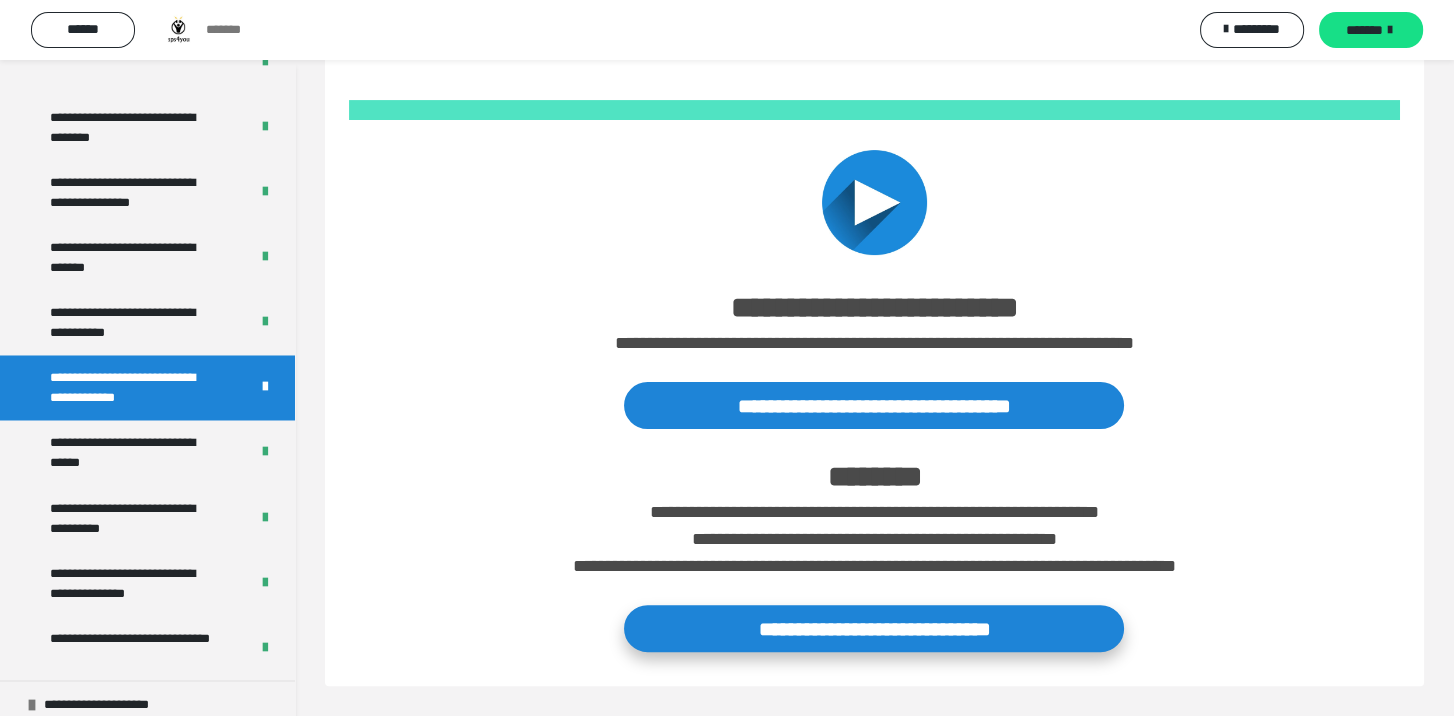 click on "**********" at bounding box center [874, 628] 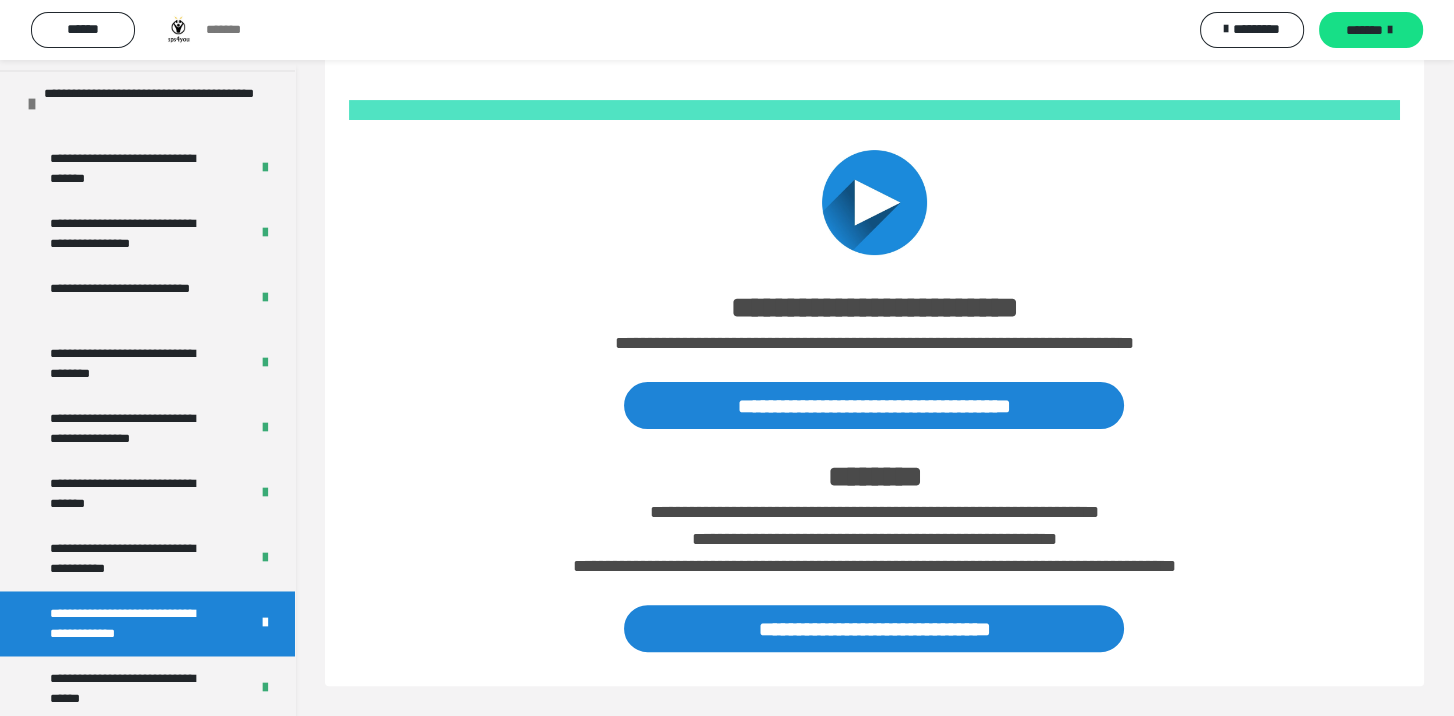 scroll, scrollTop: 4082, scrollLeft: 0, axis: vertical 